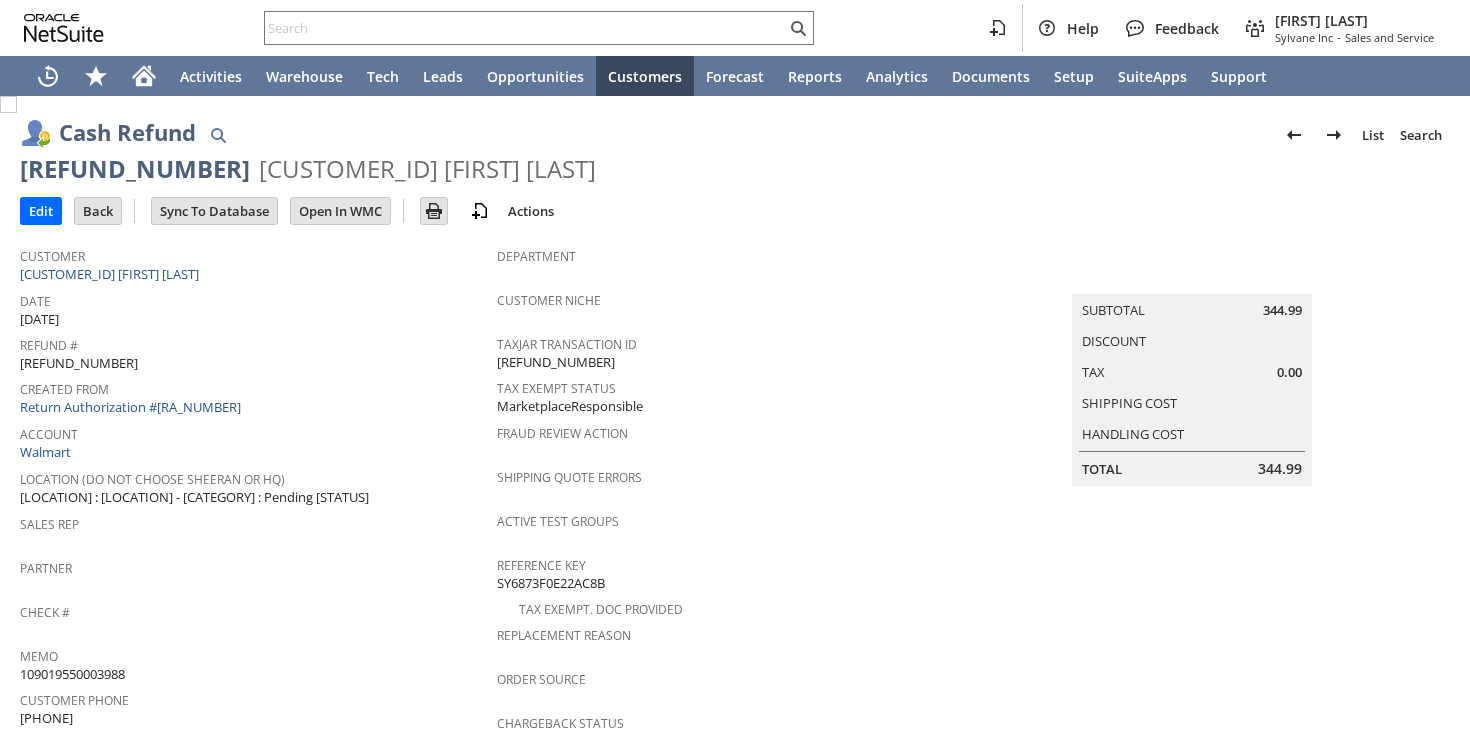 scroll, scrollTop: 0, scrollLeft: 0, axis: both 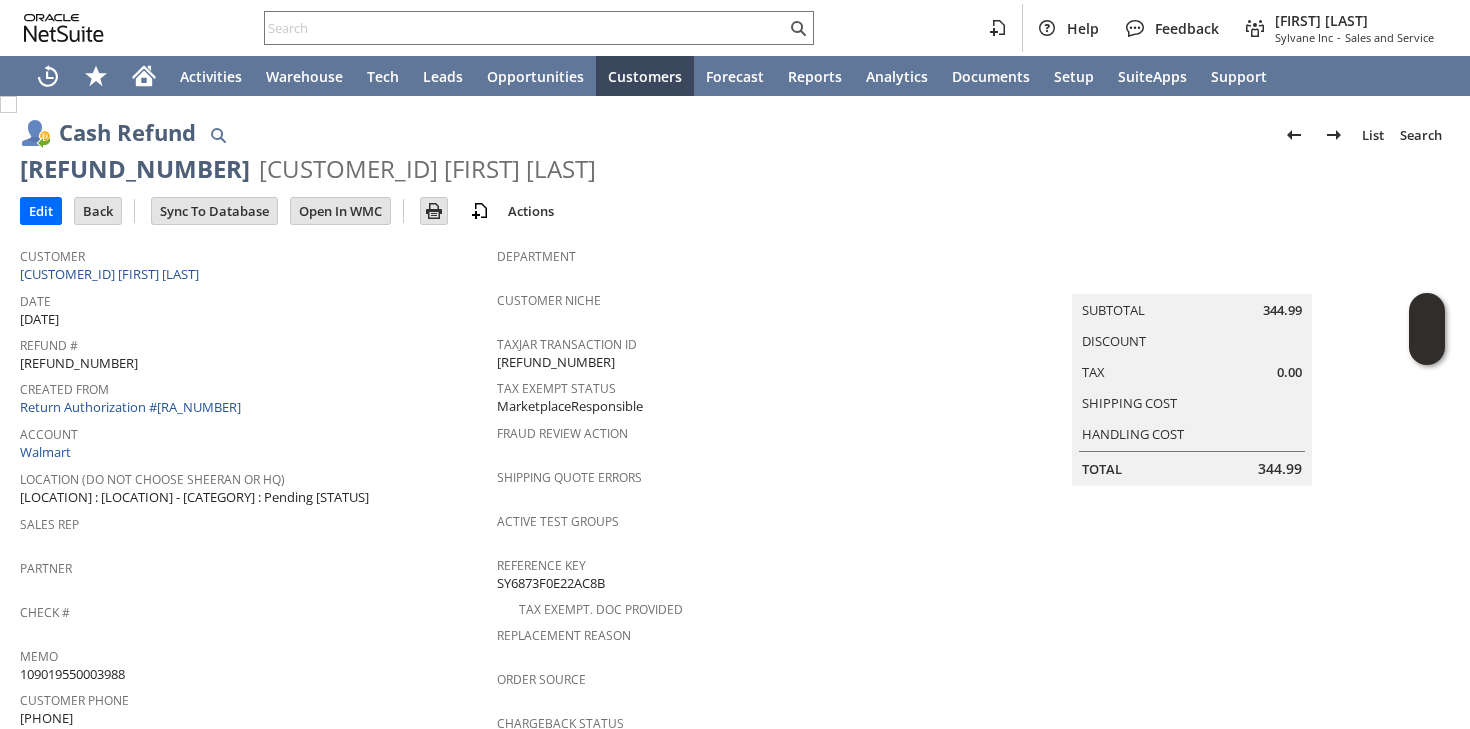 click on "Customer" at bounding box center (253, 253) 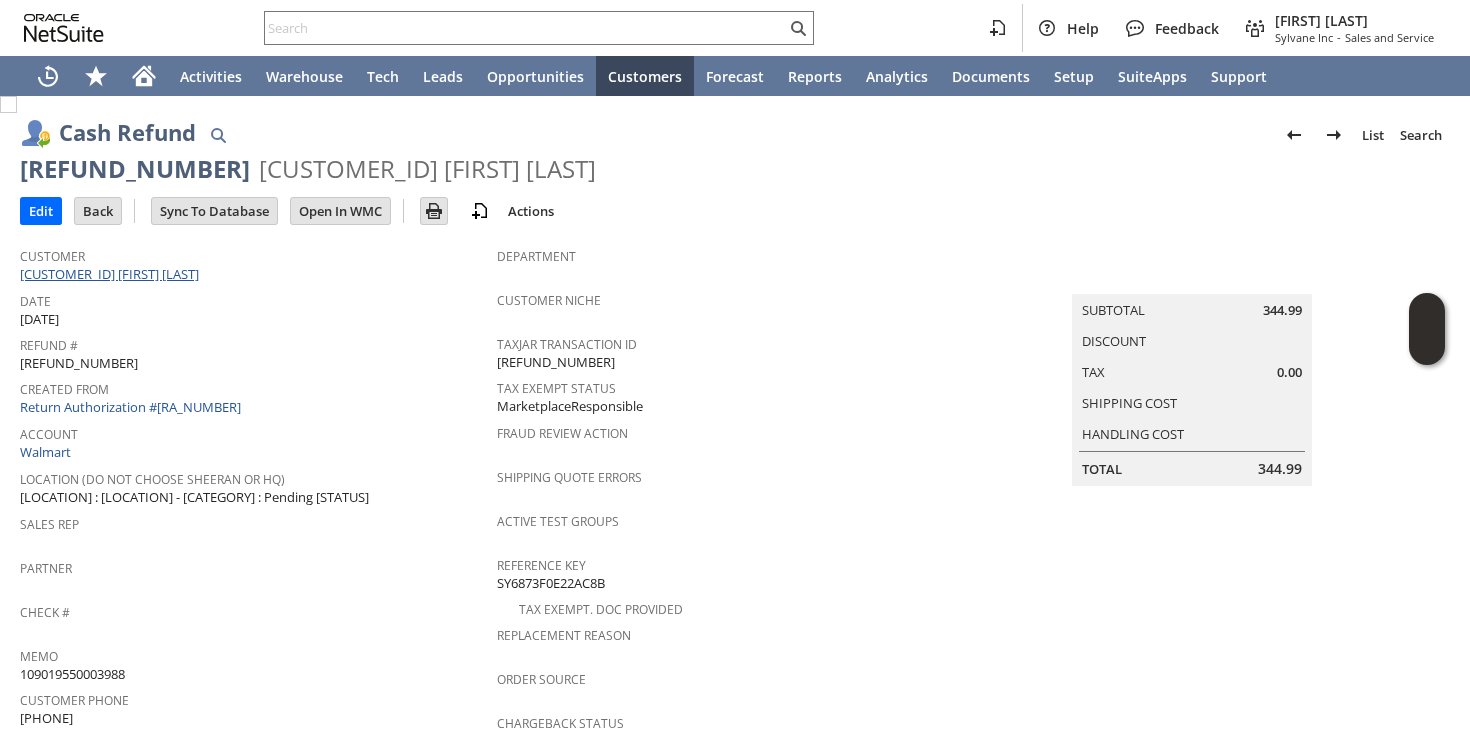 click on "[CUSTOMER_ID] [FIRST] [LAST]" at bounding box center [112, 274] 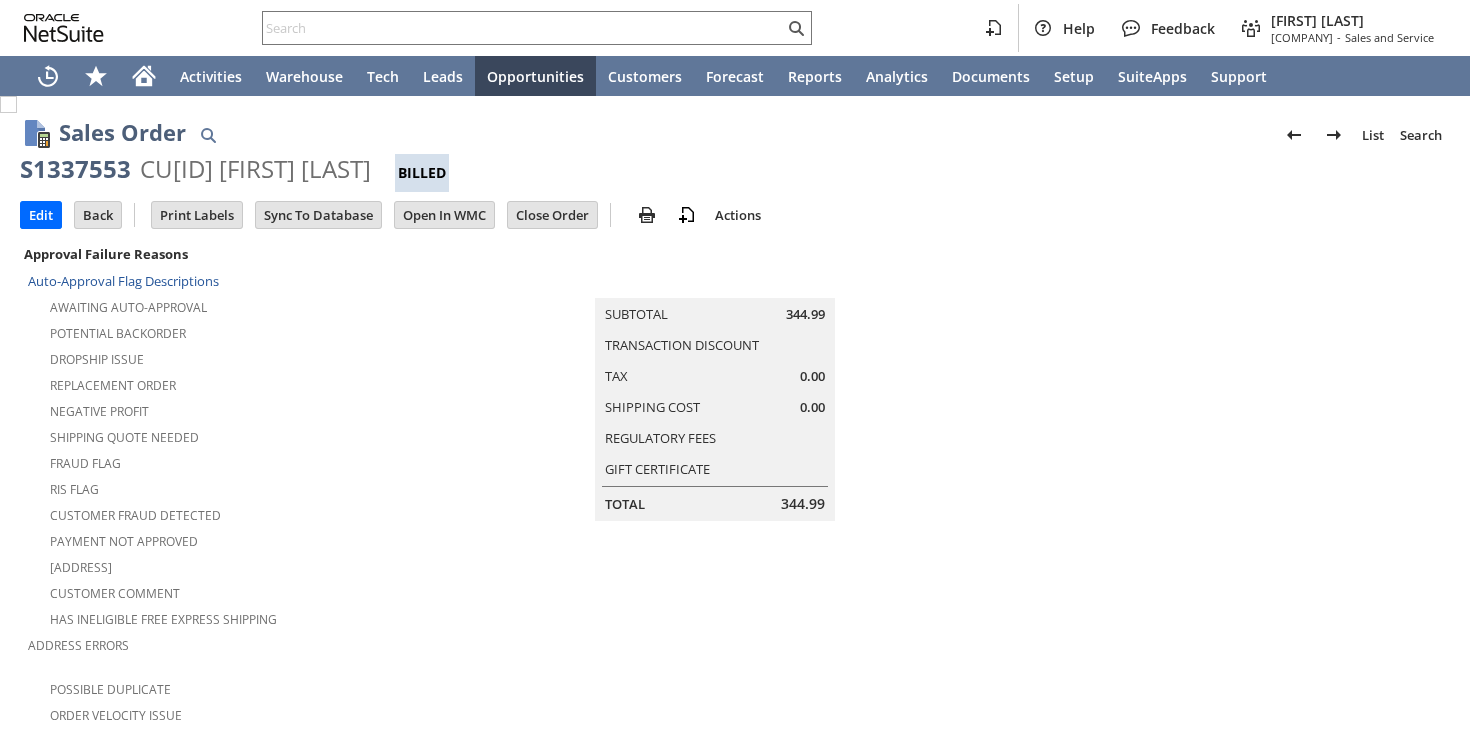 scroll, scrollTop: 0, scrollLeft: 0, axis: both 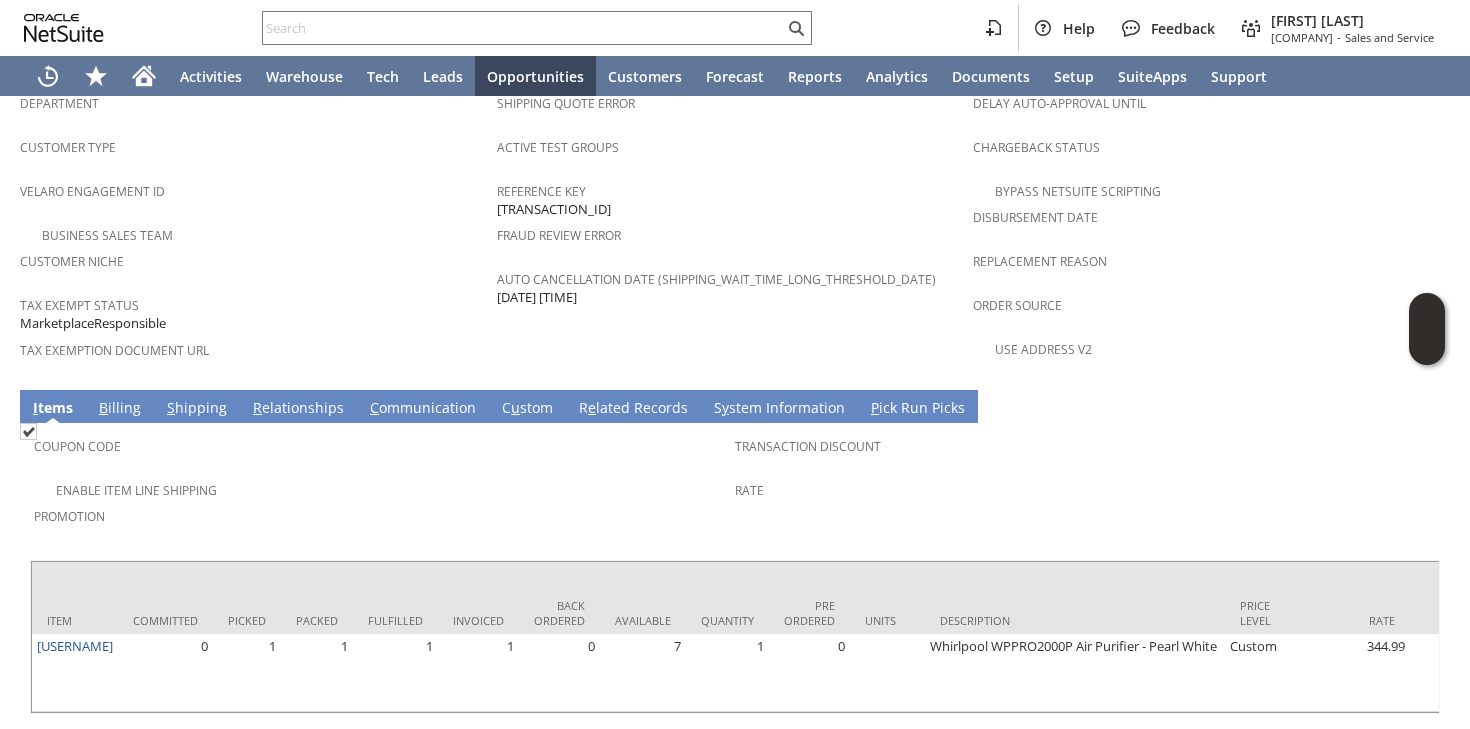 click on "B" at bounding box center [103, 407] 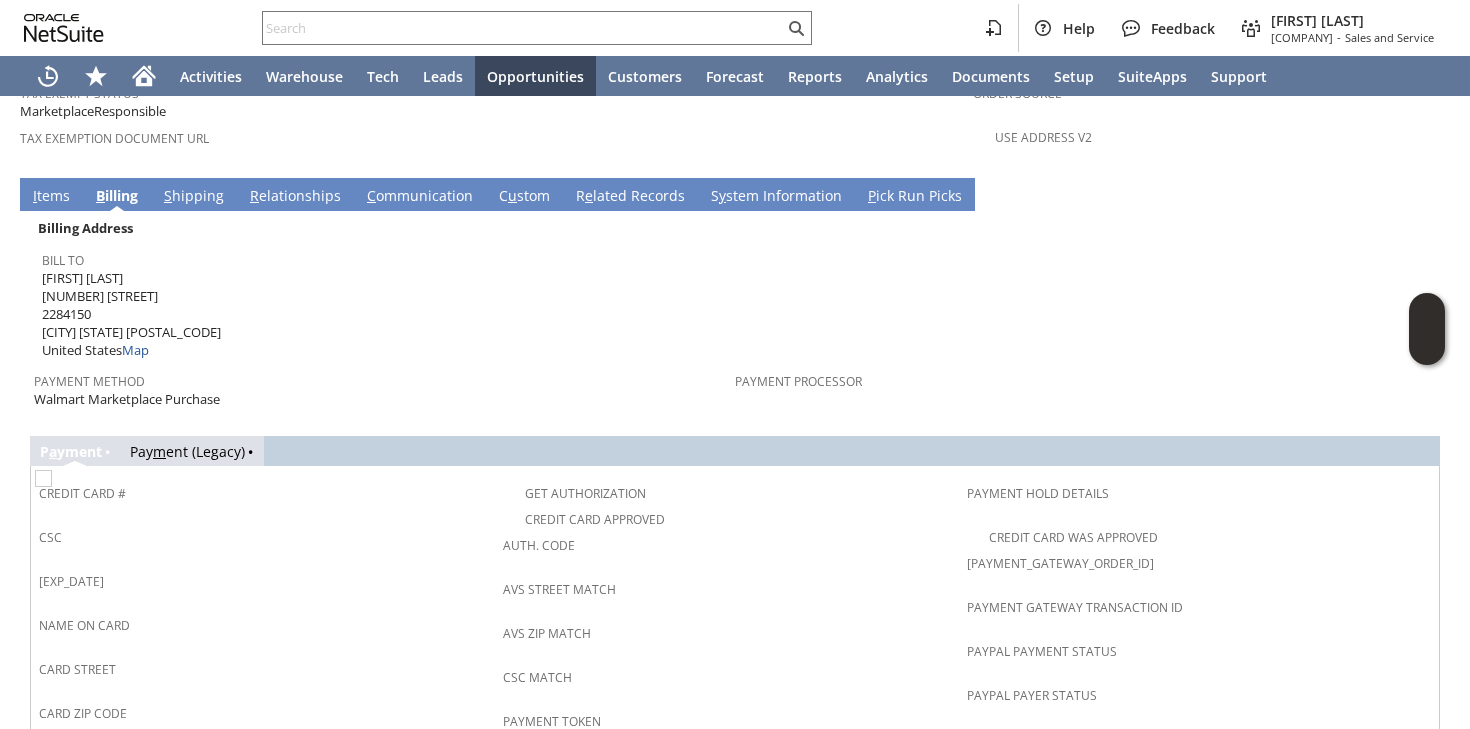 scroll, scrollTop: 1500, scrollLeft: 0, axis: vertical 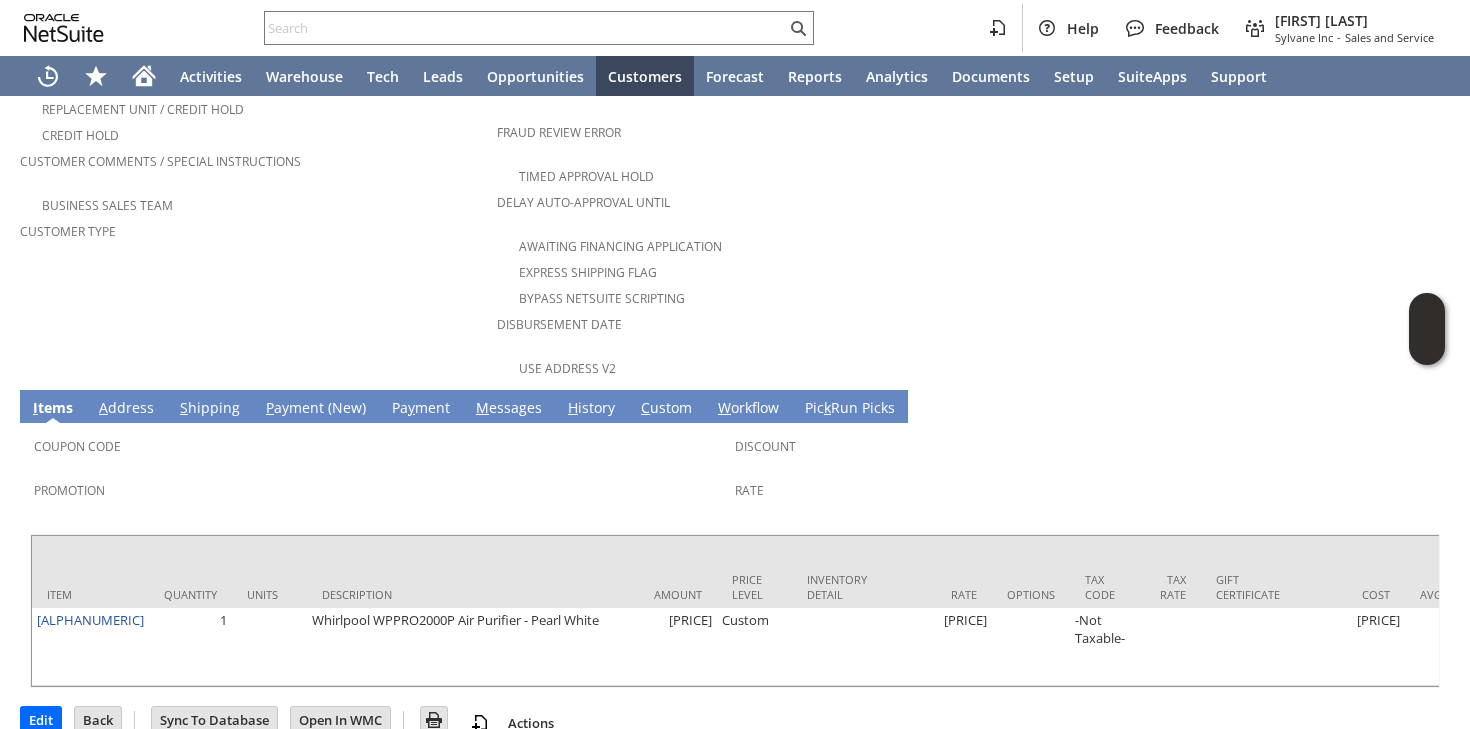 click on "A ddress" at bounding box center (126, 409) 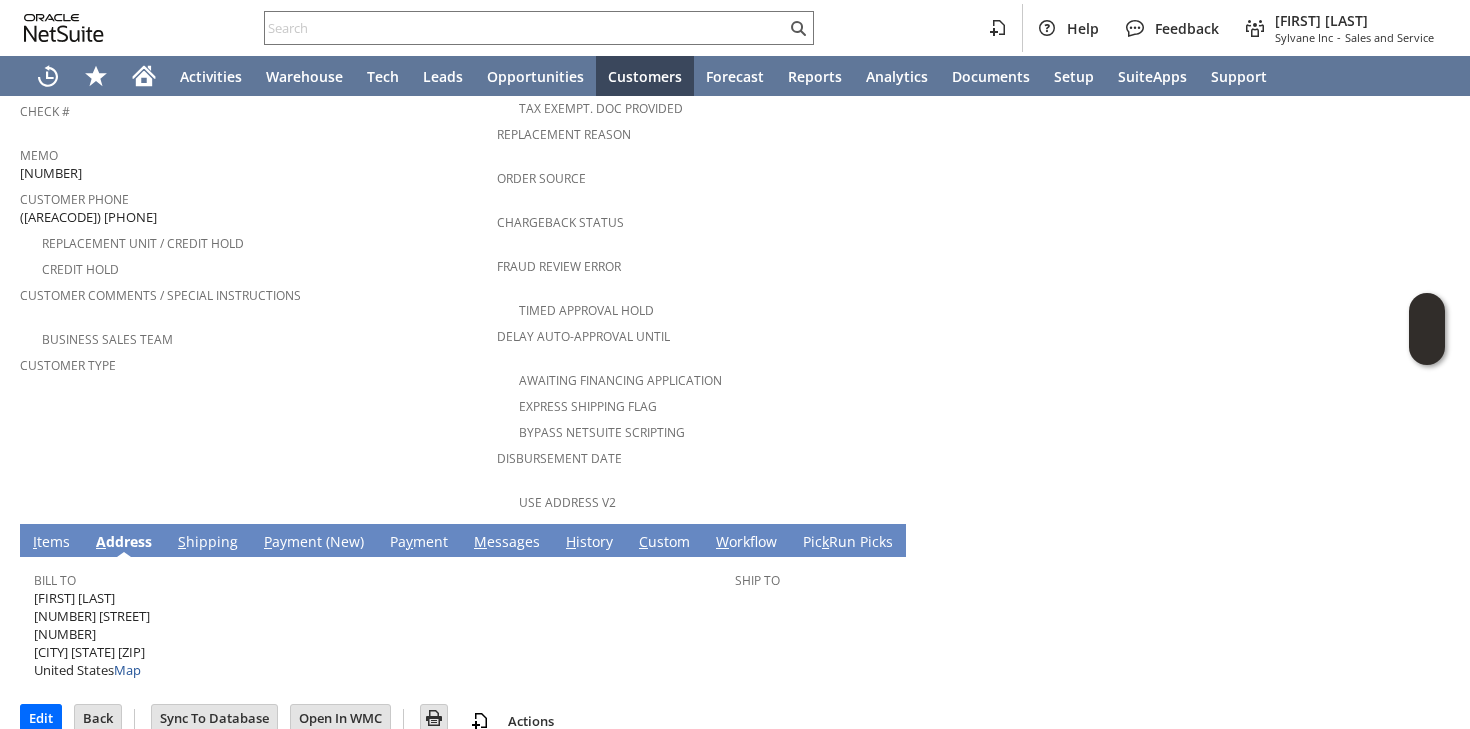 click on "S hipping" at bounding box center [208, 543] 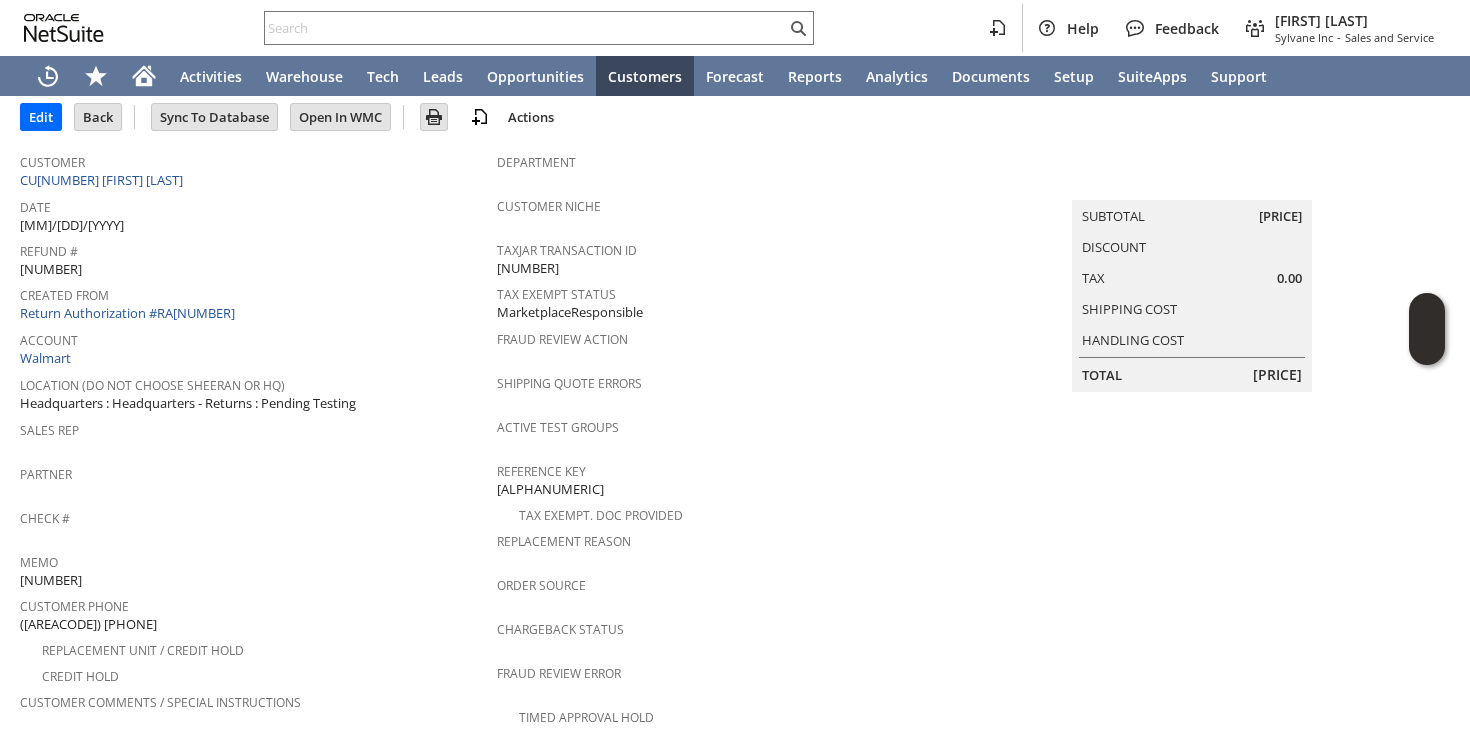 scroll, scrollTop: 666, scrollLeft: 0, axis: vertical 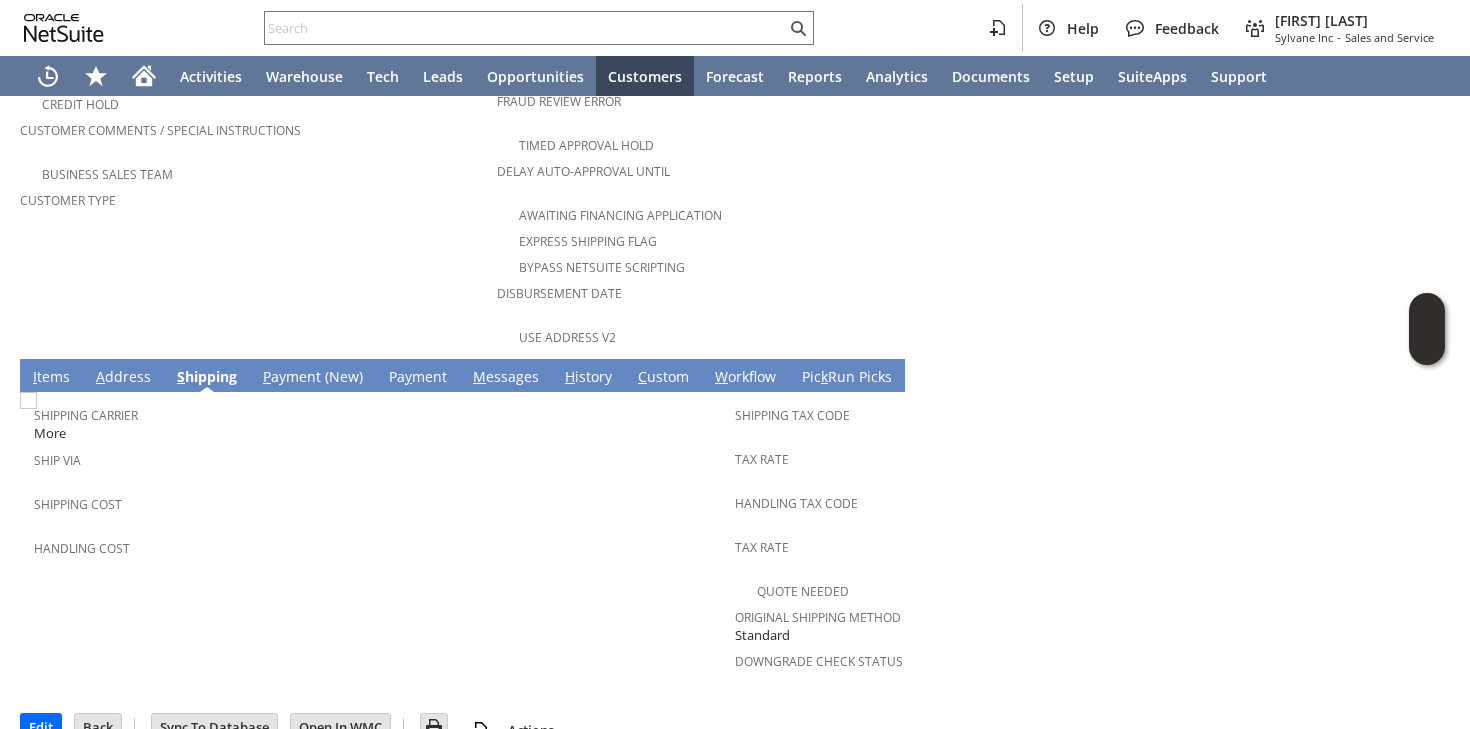 click on "P ayment (New)" at bounding box center (313, 378) 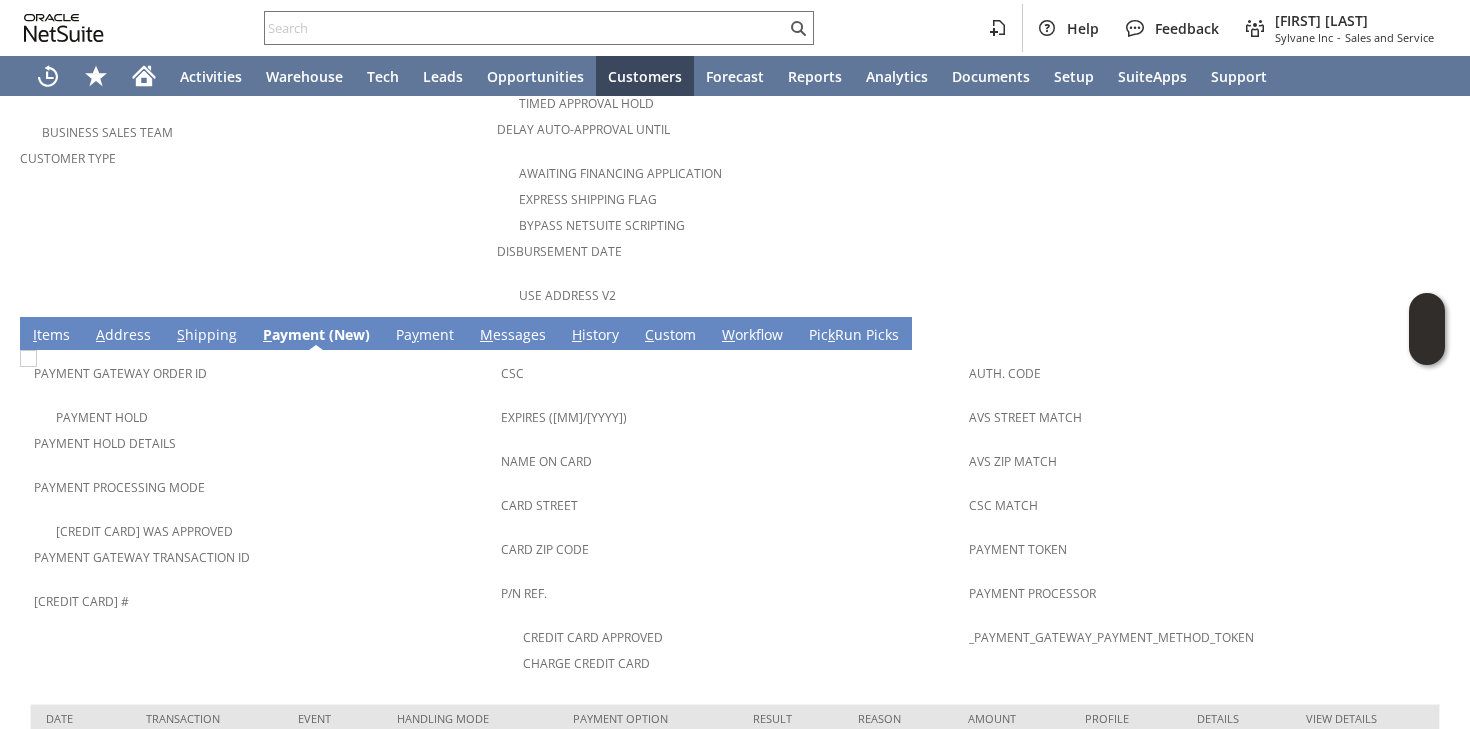 scroll, scrollTop: 774, scrollLeft: 0, axis: vertical 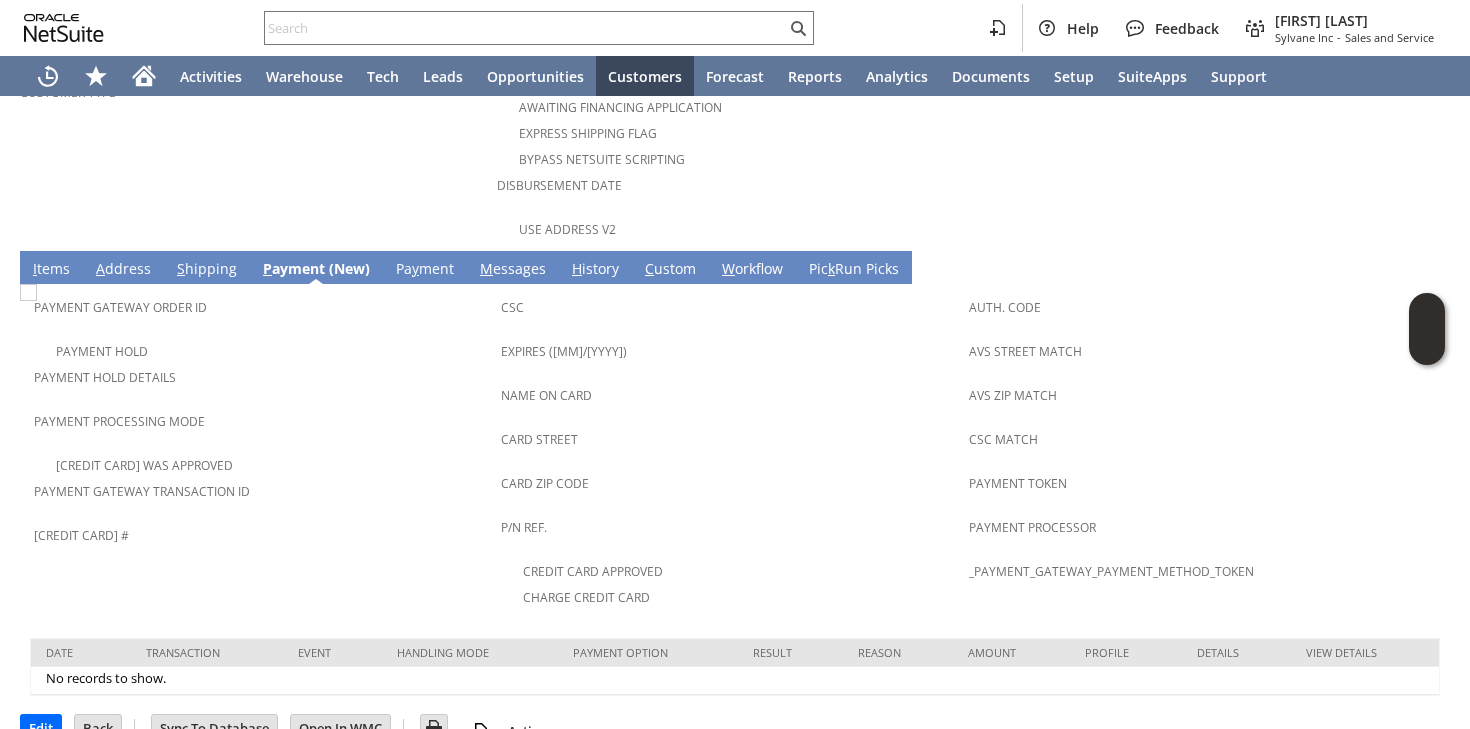 click on "Pa y ment" at bounding box center [425, 270] 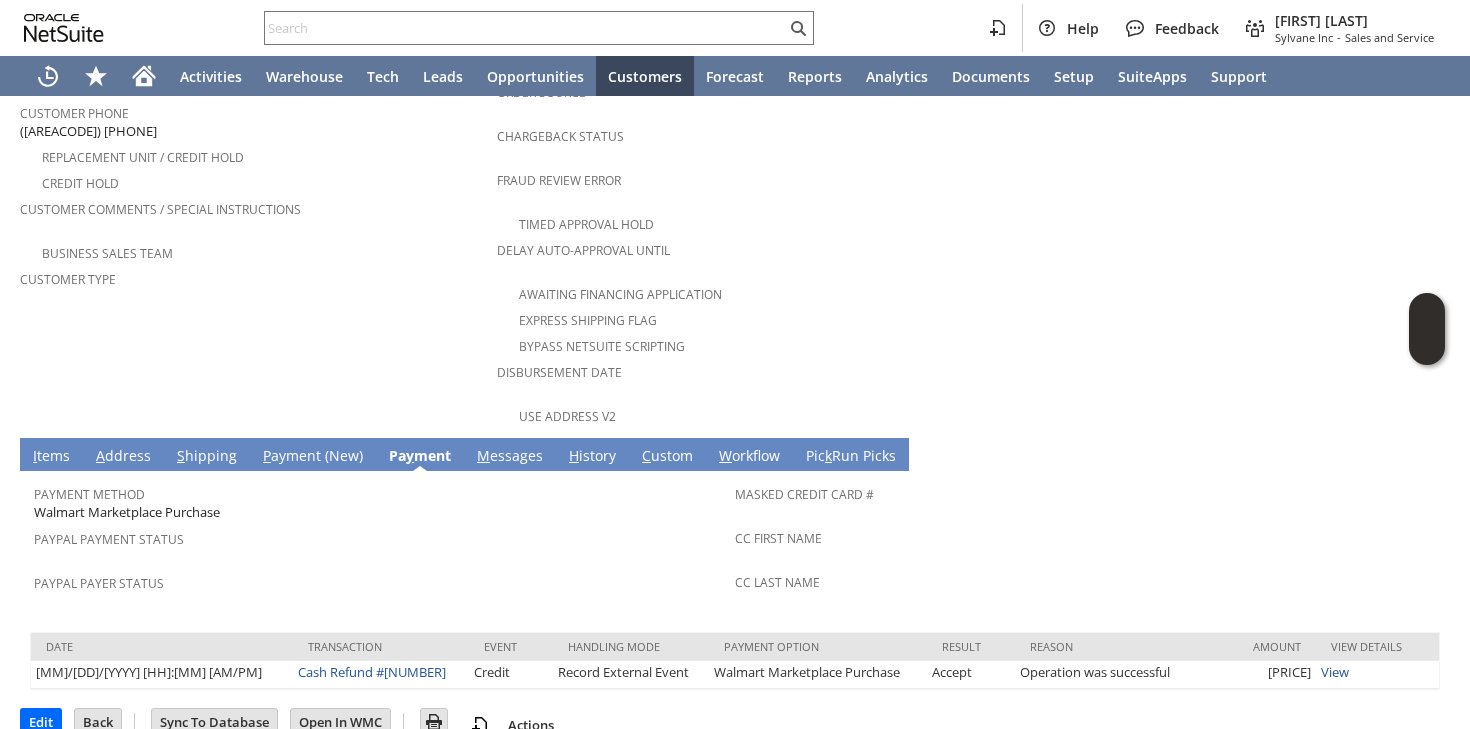 click on "I tems" at bounding box center [51, 457] 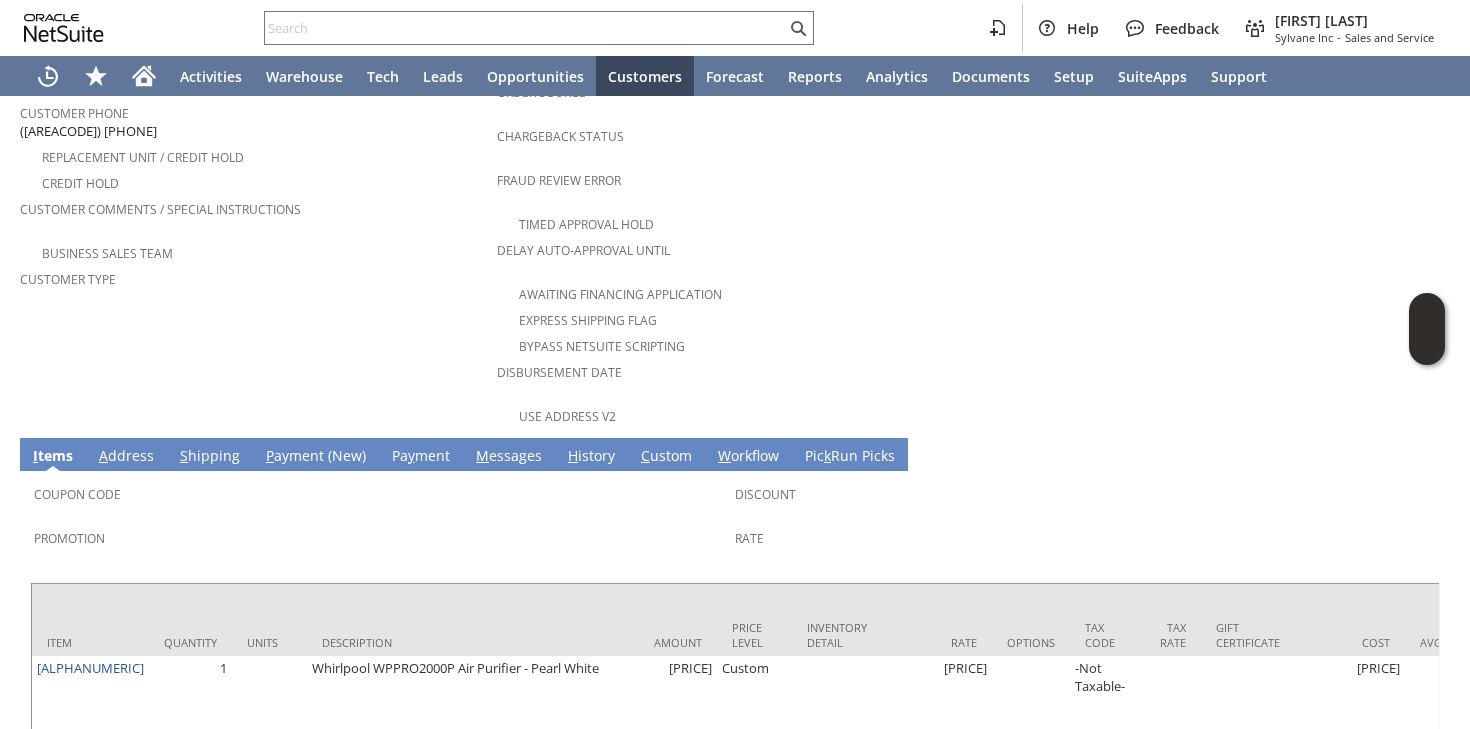 click on "A ddress" at bounding box center (126, 454) 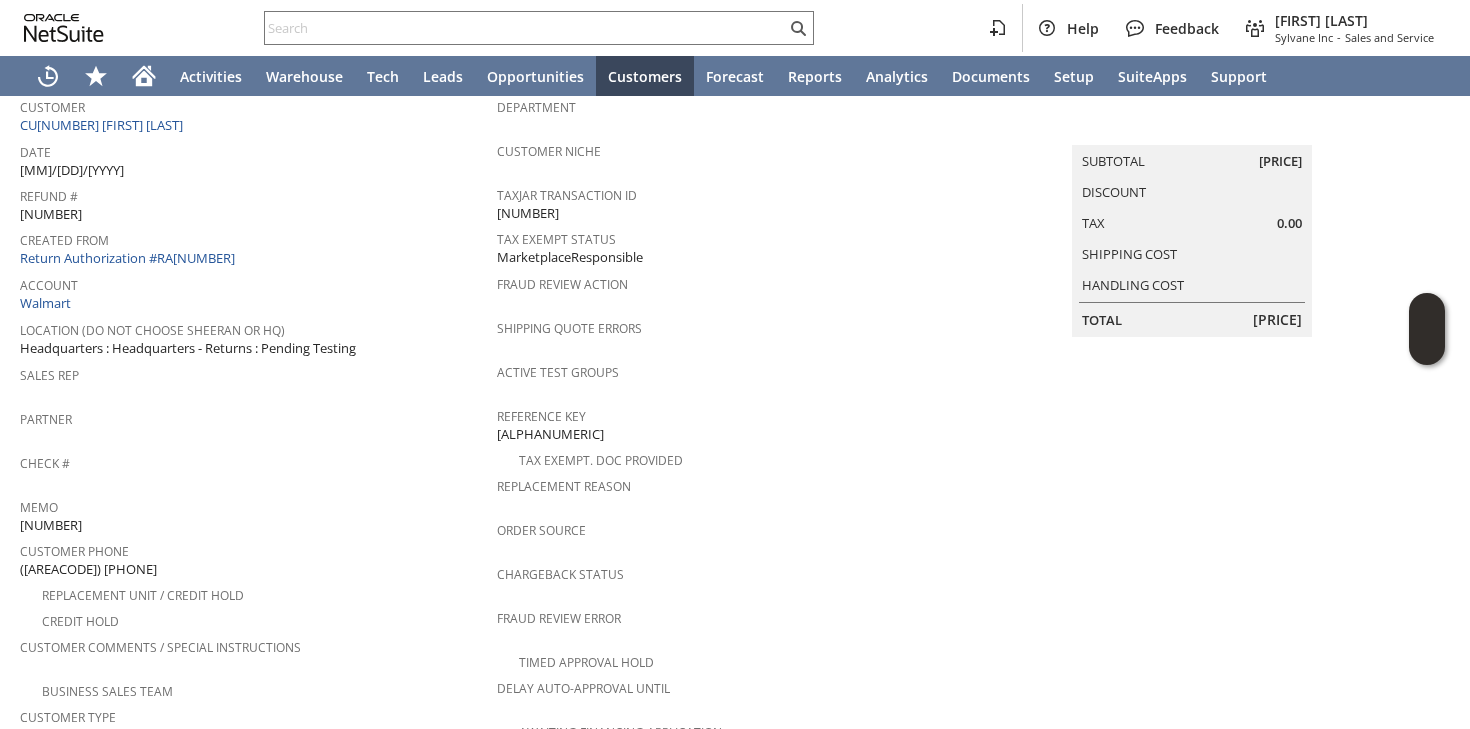 scroll, scrollTop: 136, scrollLeft: 0, axis: vertical 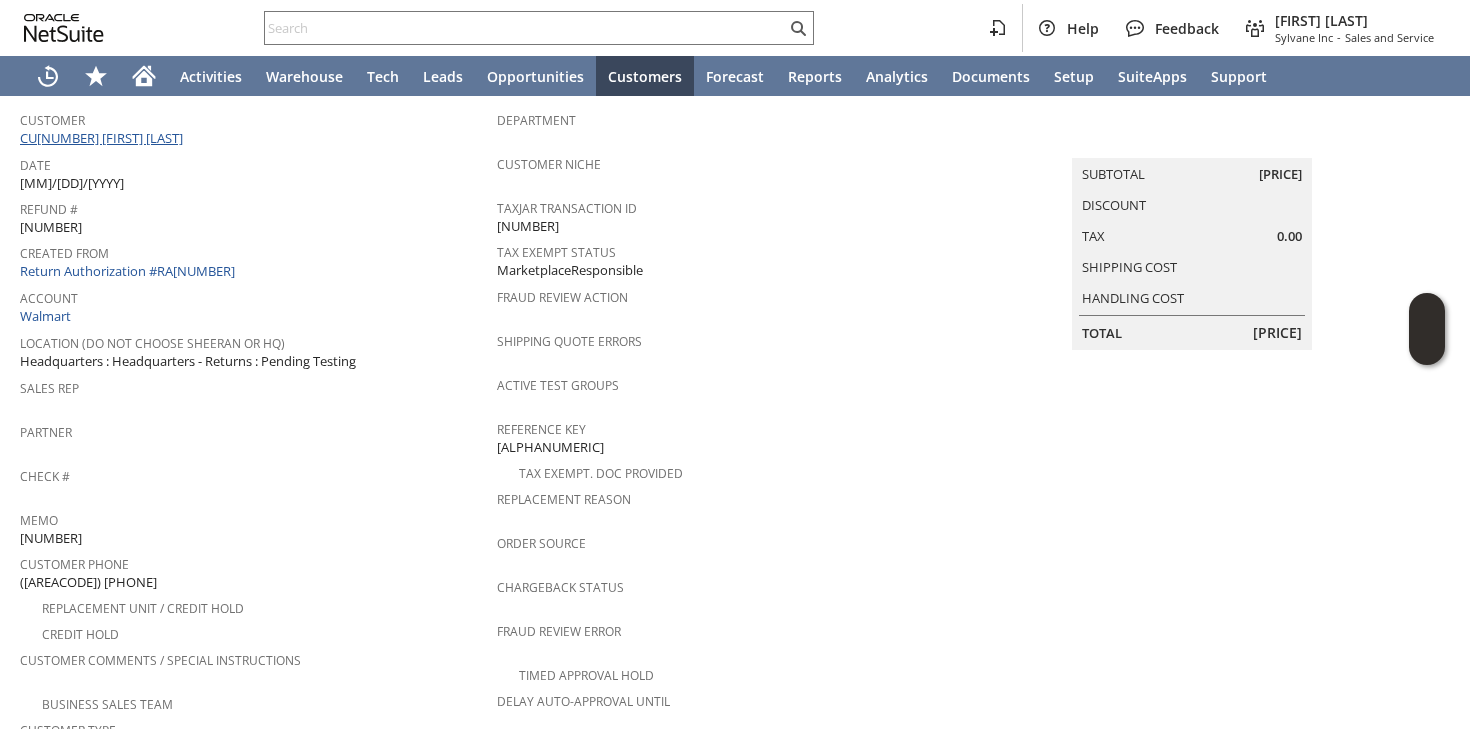 click on "CU1225780 Barry Taylor" at bounding box center [104, 138] 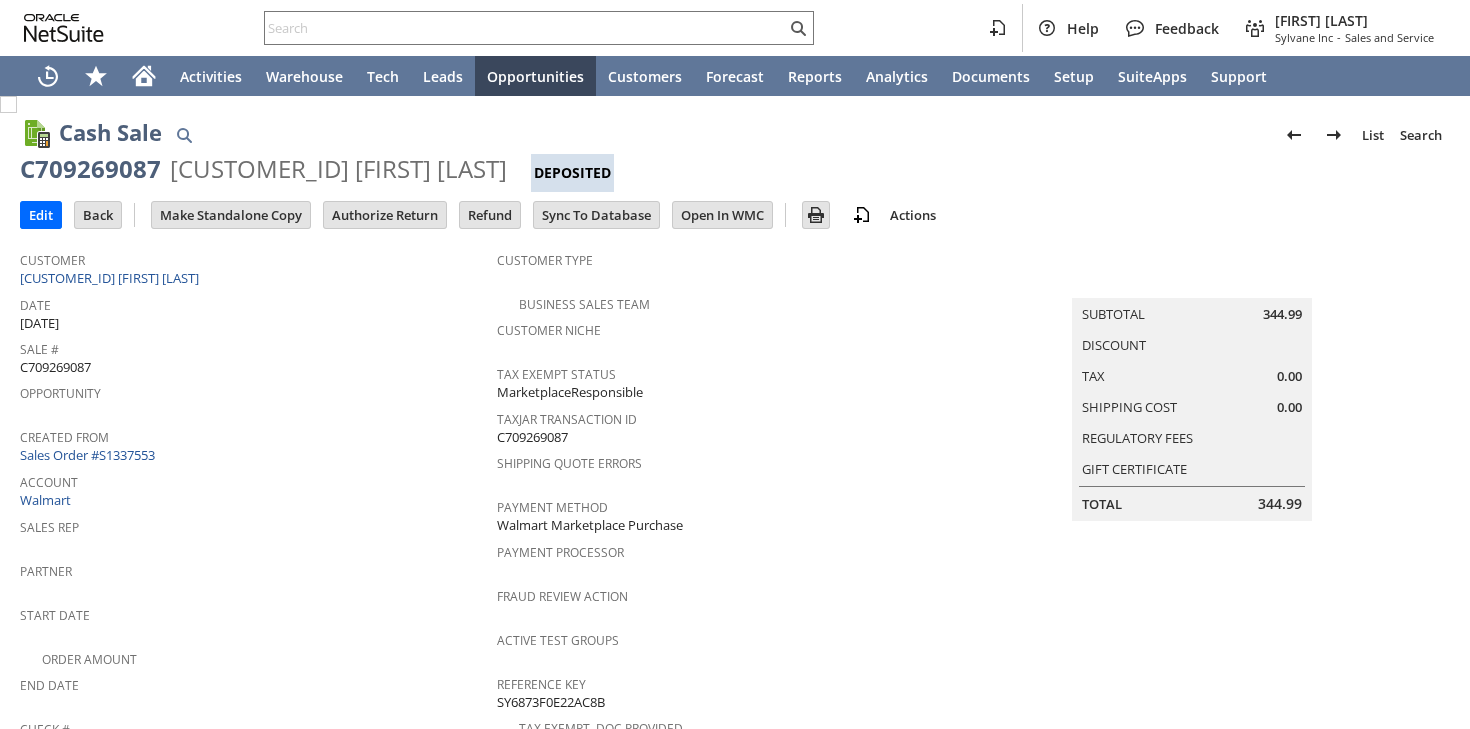scroll, scrollTop: 0, scrollLeft: 0, axis: both 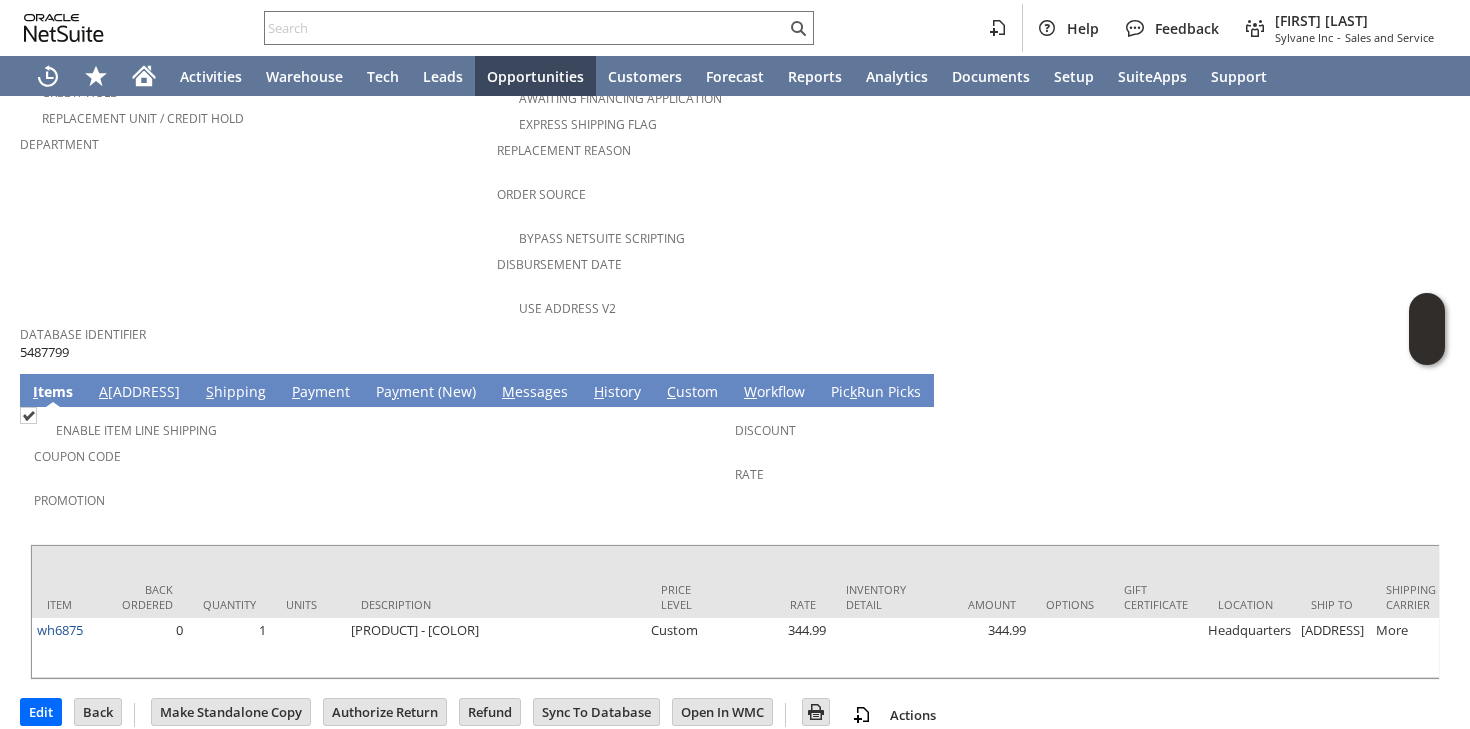 click on "P ayment" at bounding box center (321, 393) 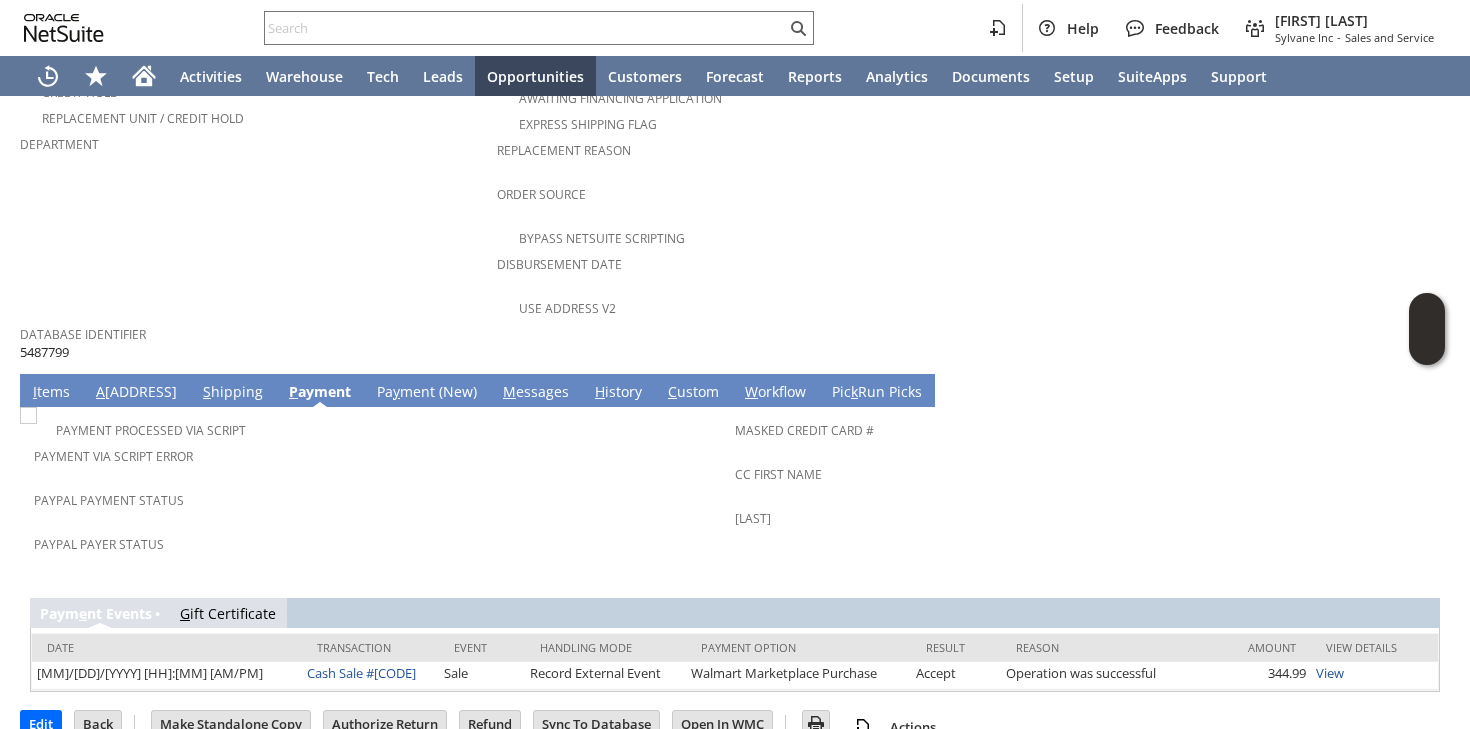 scroll, scrollTop: 851, scrollLeft: 0, axis: vertical 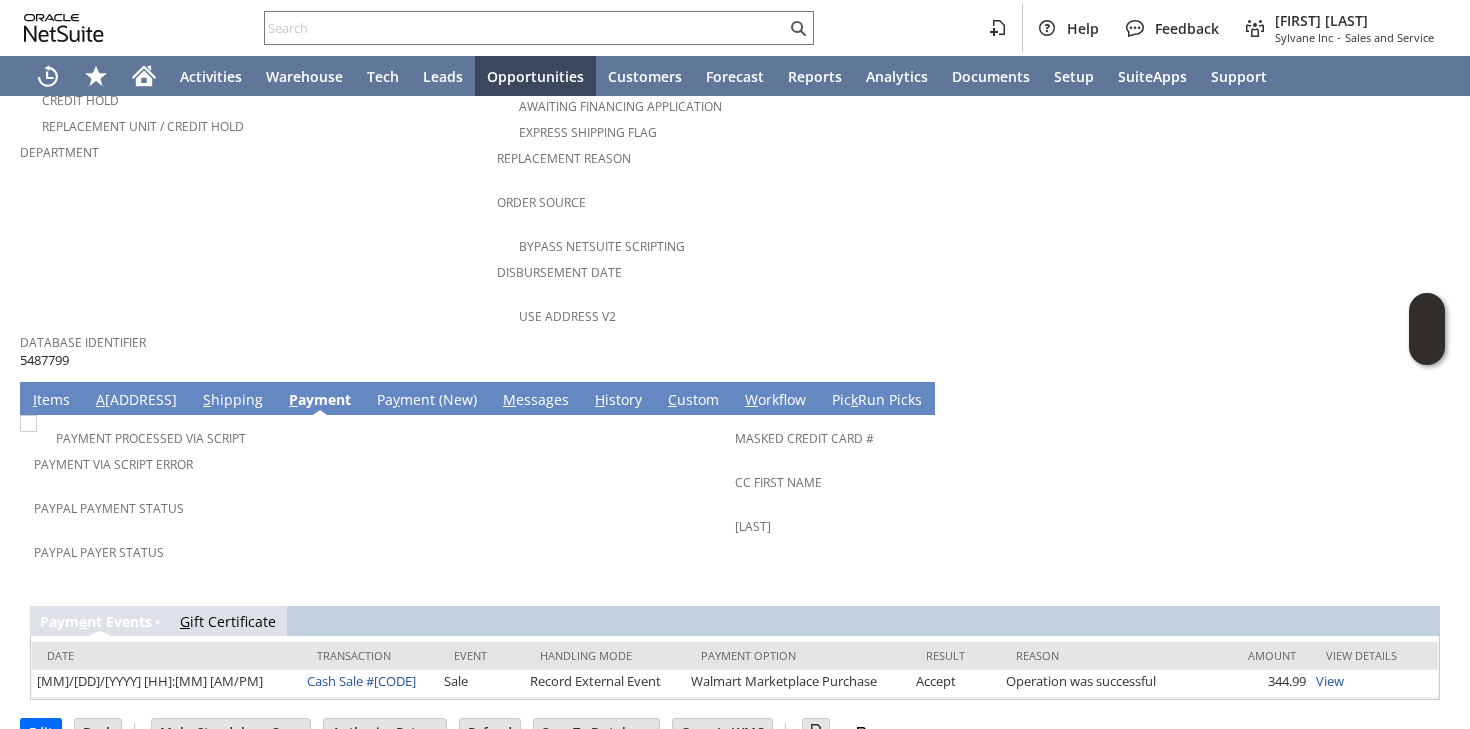 click on "I tems" at bounding box center (51, 401) 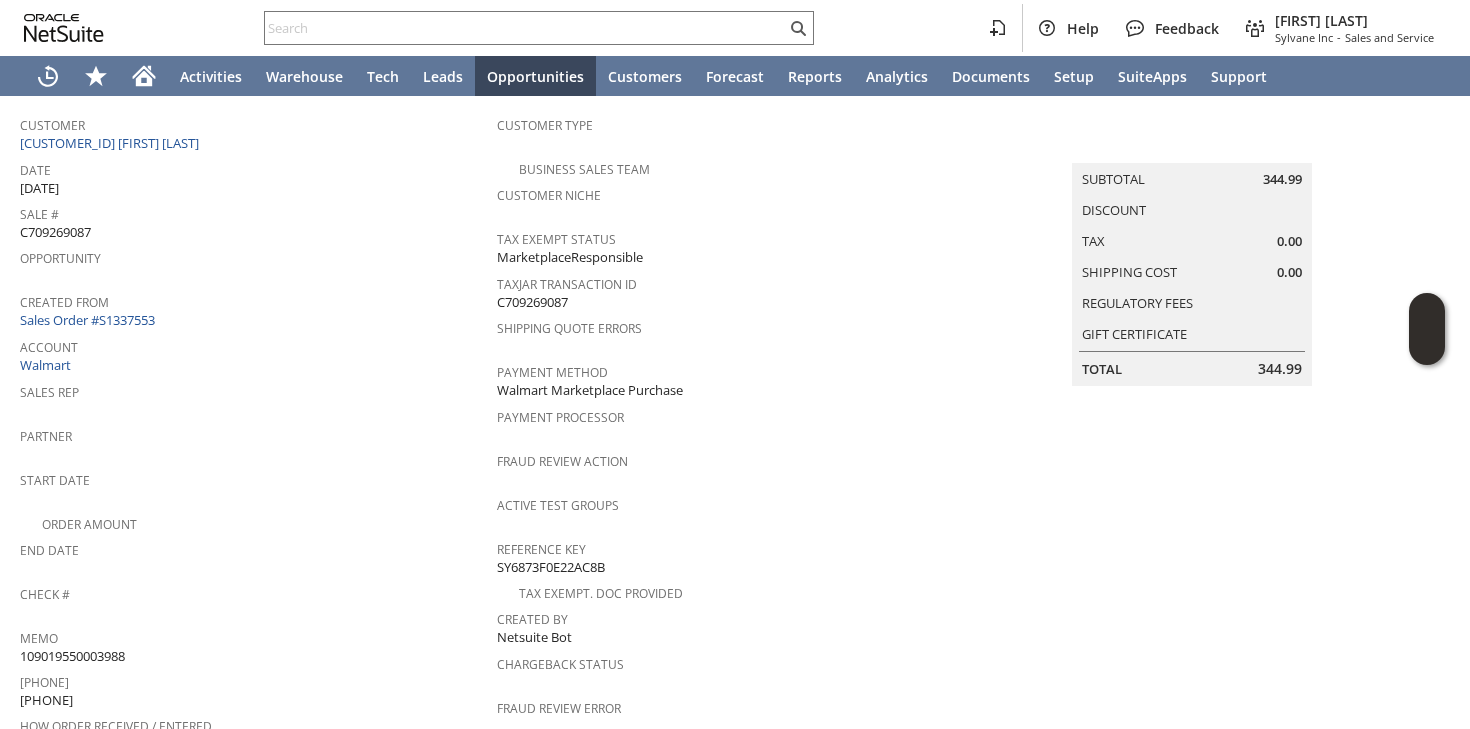 scroll, scrollTop: 86, scrollLeft: 0, axis: vertical 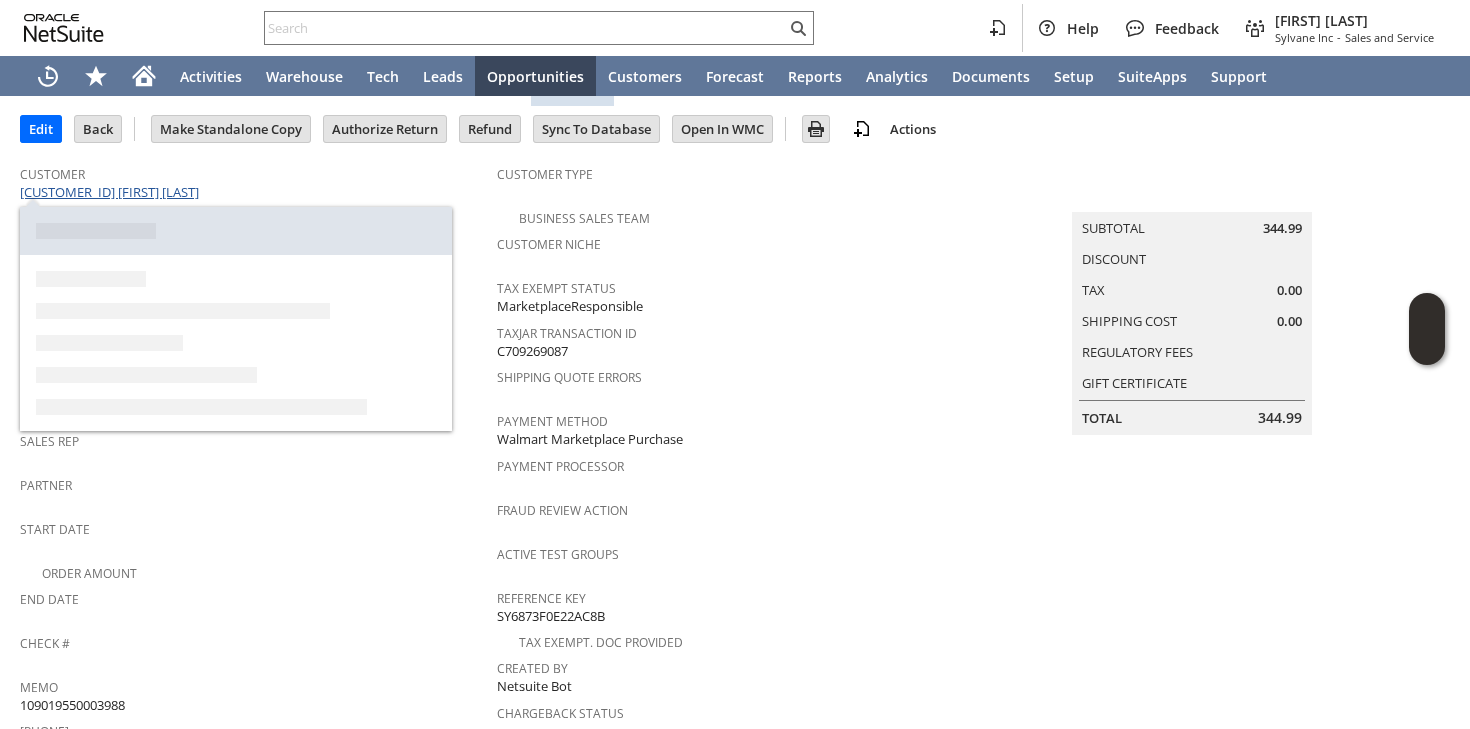 click on "CU1225780 Barry Taylor" at bounding box center [112, 192] 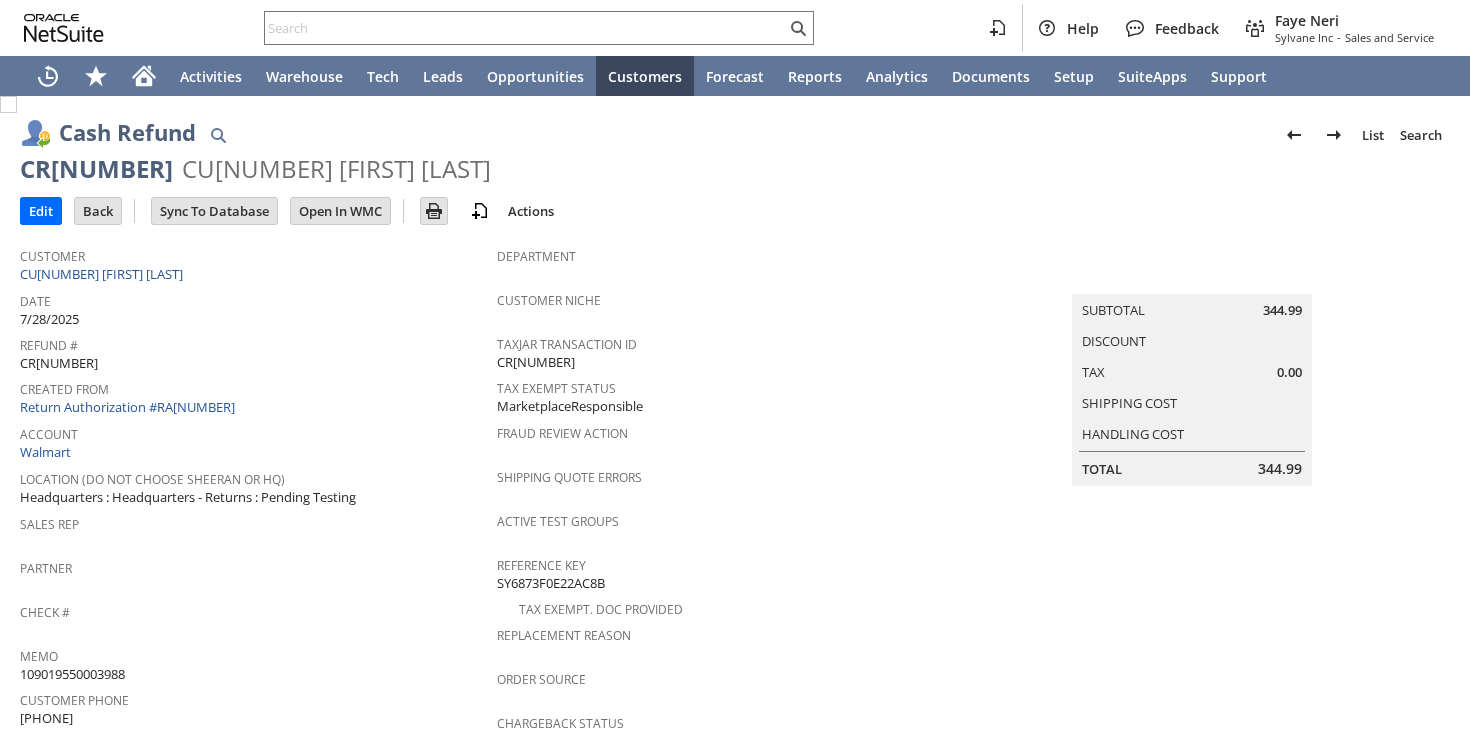 scroll, scrollTop: 0, scrollLeft: 0, axis: both 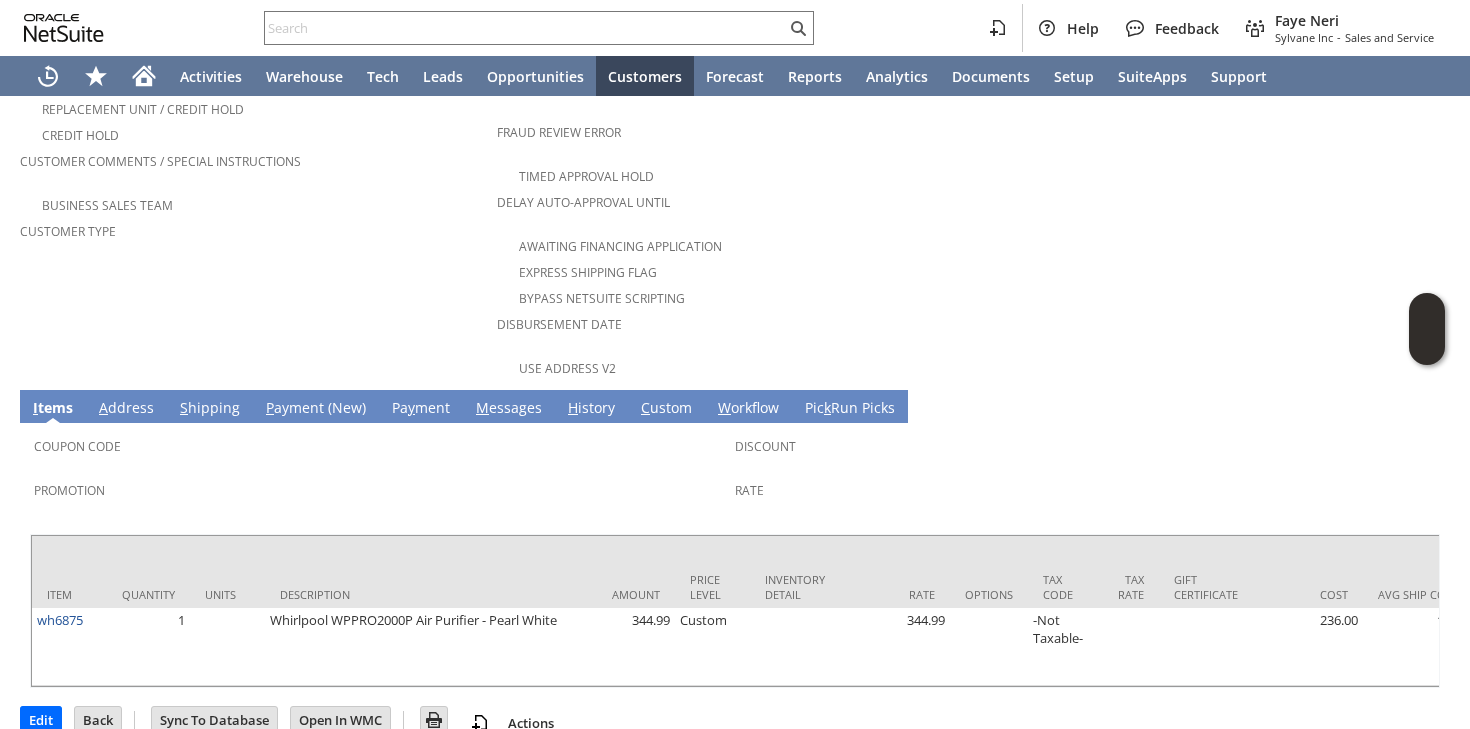 click on "Customer
CU1225780 Barry Taylor
Date
7/28/2025
Refund #
CR73792
Created From
Return Authorization #RA88488
Account
Walmart
Location (Do Not choose Sheeran or HQ)
Headquarters : Headquarters - Returns : Pending Testing
Sales Rep
Partner
Check #
Memo
109019550003988
Customer Phone
(702) 326-9770
Replacement Unit / Credit Hold
Credit Hold
Customer Comments / Special Instructions" at bounding box center [258, -9] 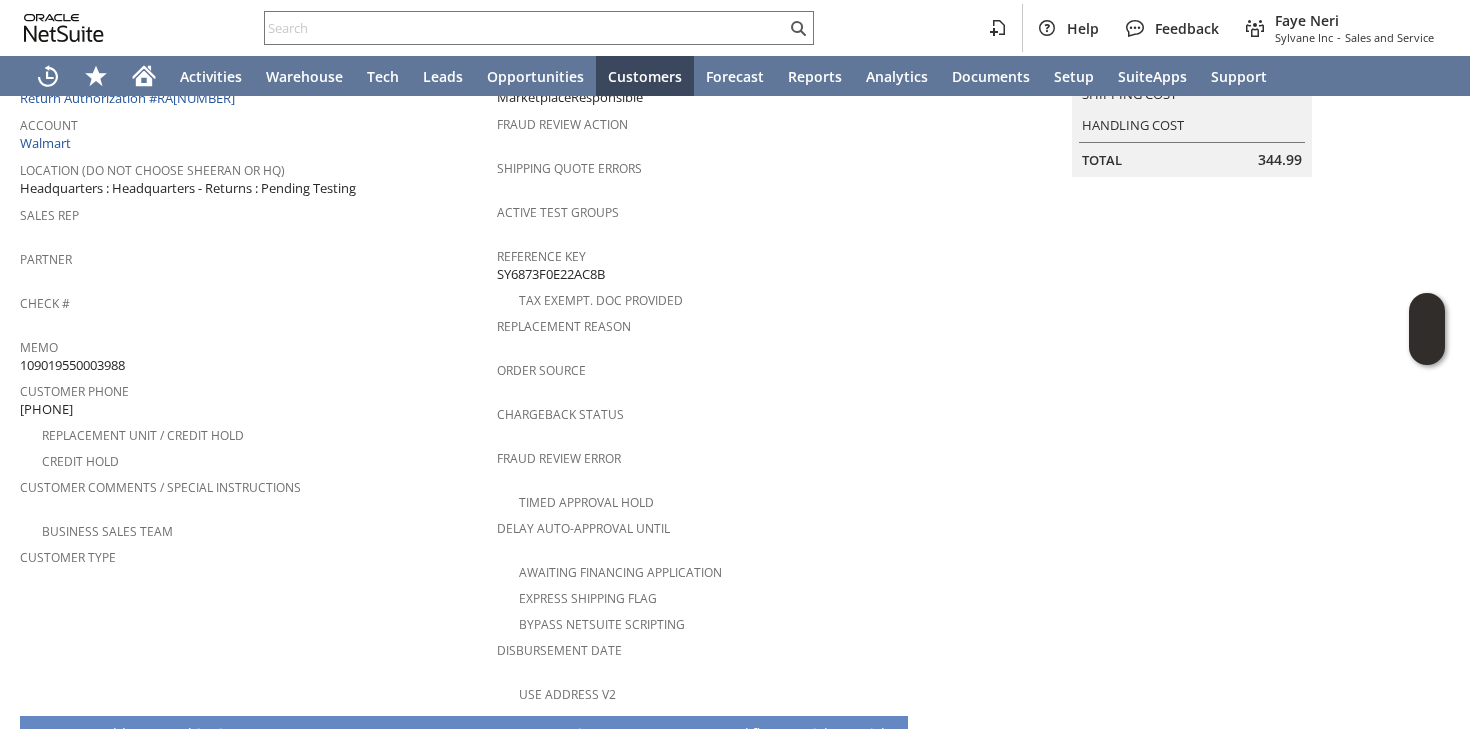 scroll, scrollTop: 635, scrollLeft: 0, axis: vertical 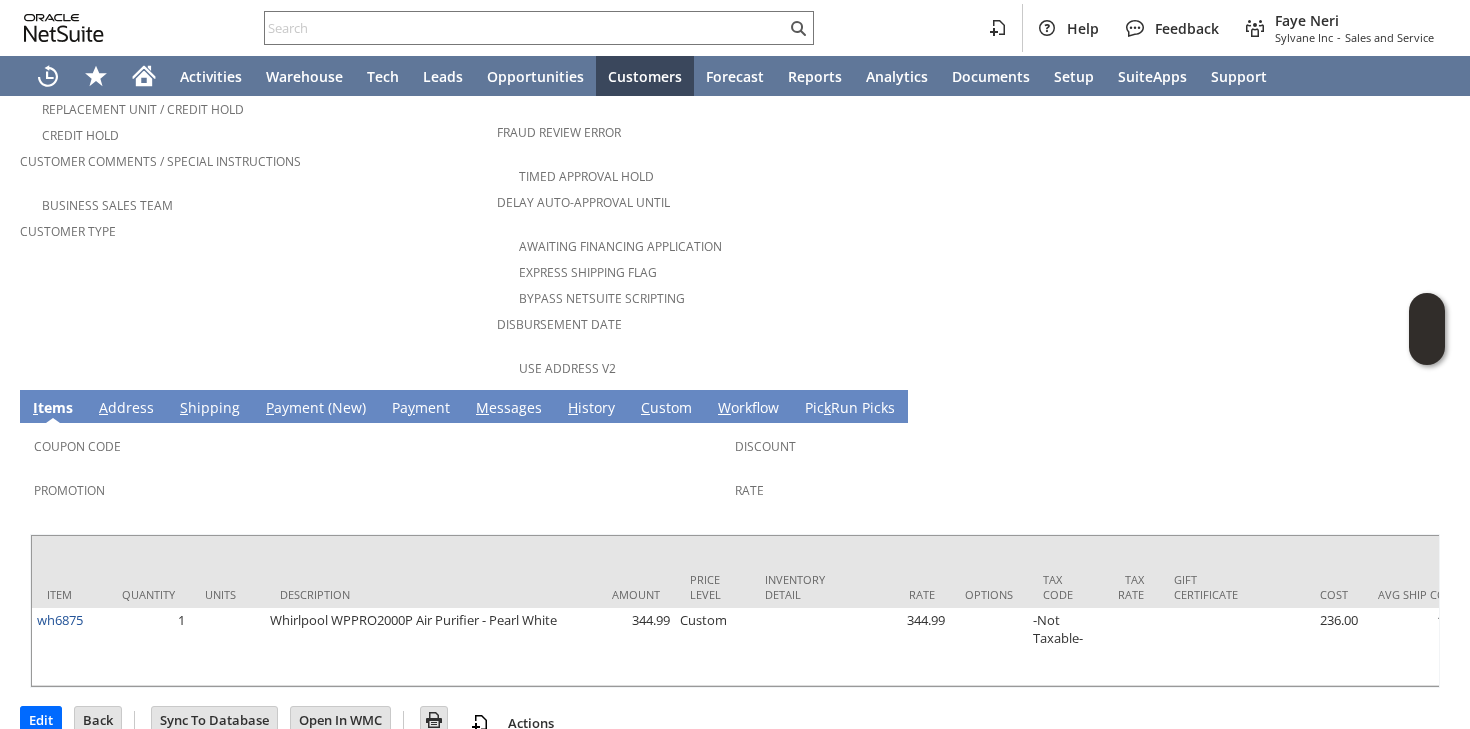 click on "Customer
CU1225780 Barry Taylor
Date
7/28/2025
Refund #
CR73792
Created From
Return Authorization #RA88488
Account
Walmart
Location (Do Not choose Sheeran or HQ)
Headquarters : Headquarters - Returns : Pending Testing
Sales Rep
Partner
Check #
Memo
109019550003988
Customer Phone
(702) 326-9770
Replacement Unit / Credit Hold
Credit Hold
Customer Comments / Special Instructions" at bounding box center [258, -9] 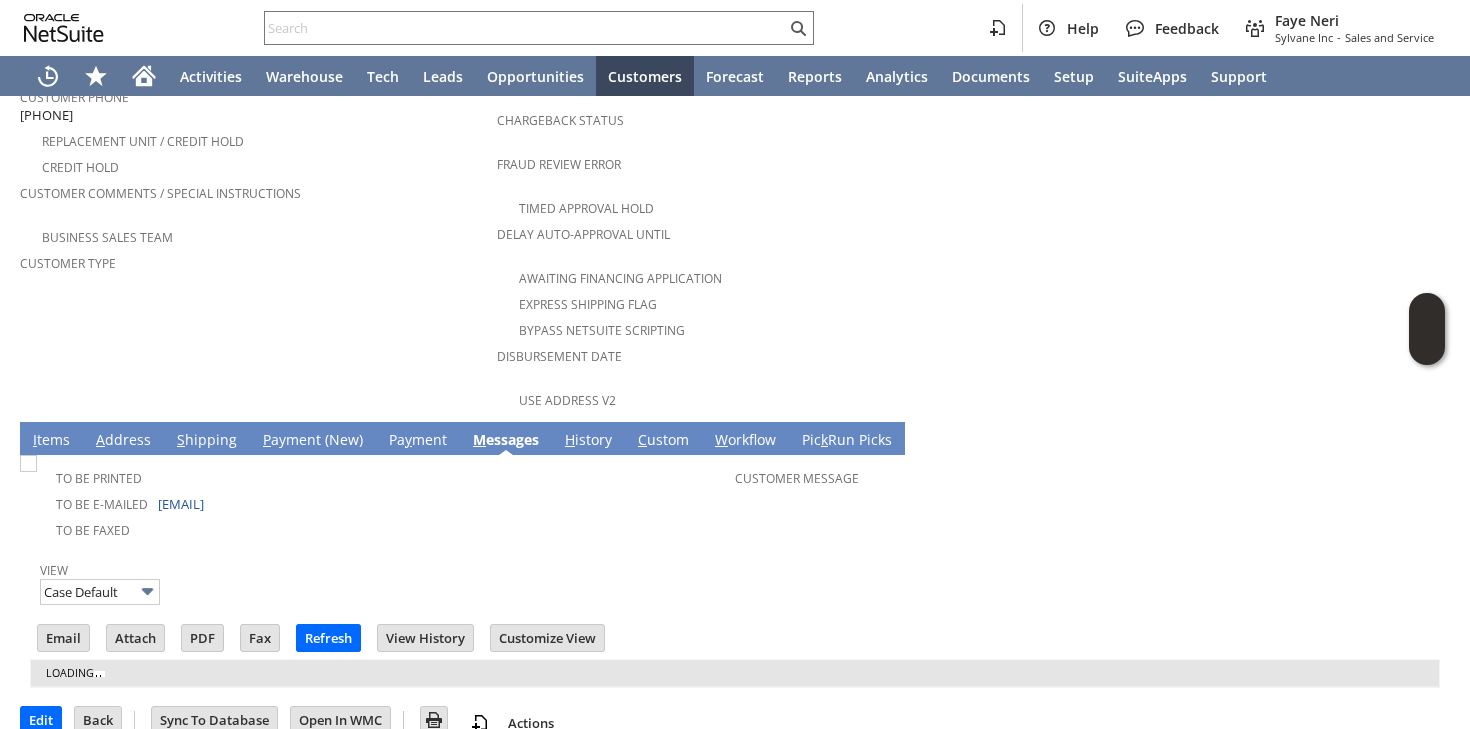 scroll, scrollTop: 0, scrollLeft: 0, axis: both 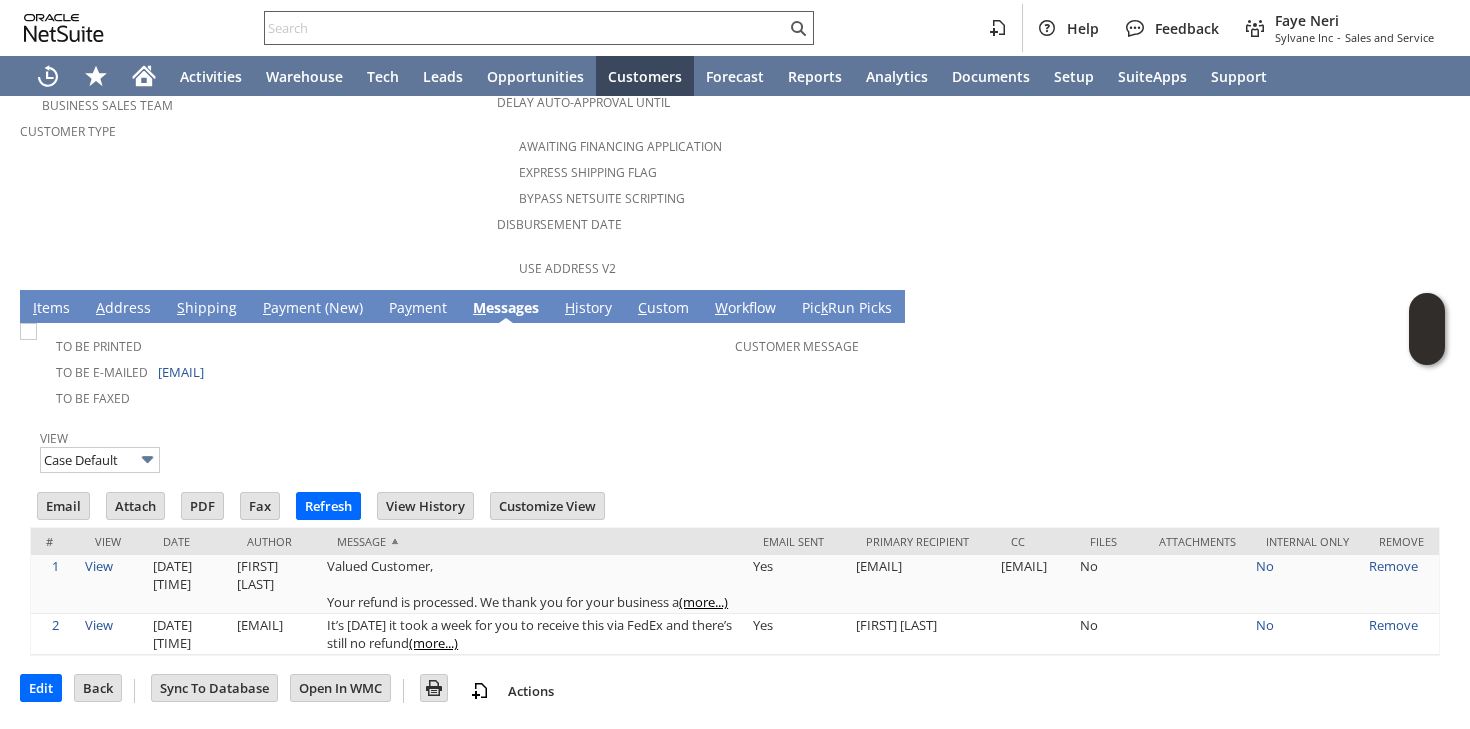 click at bounding box center (525, 28) 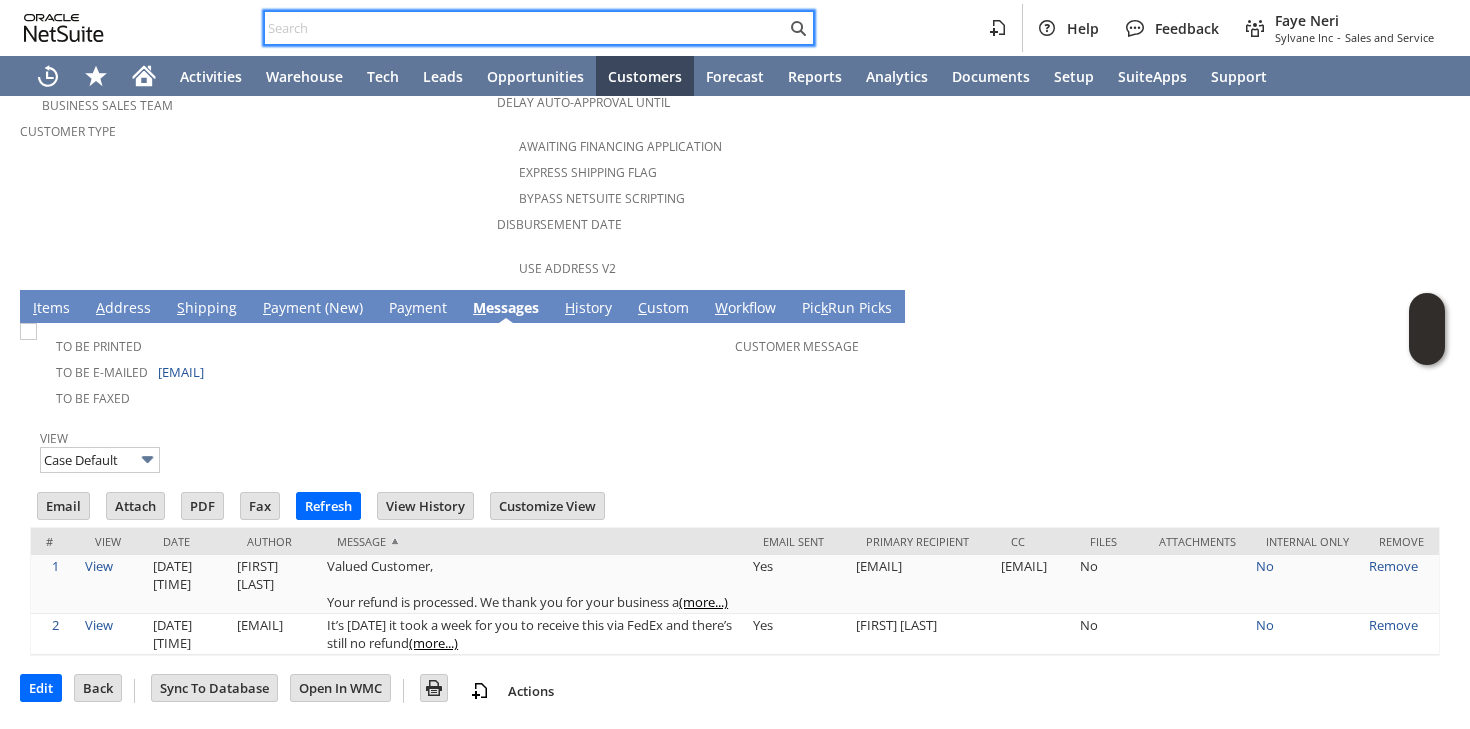 paste on "RA88790" 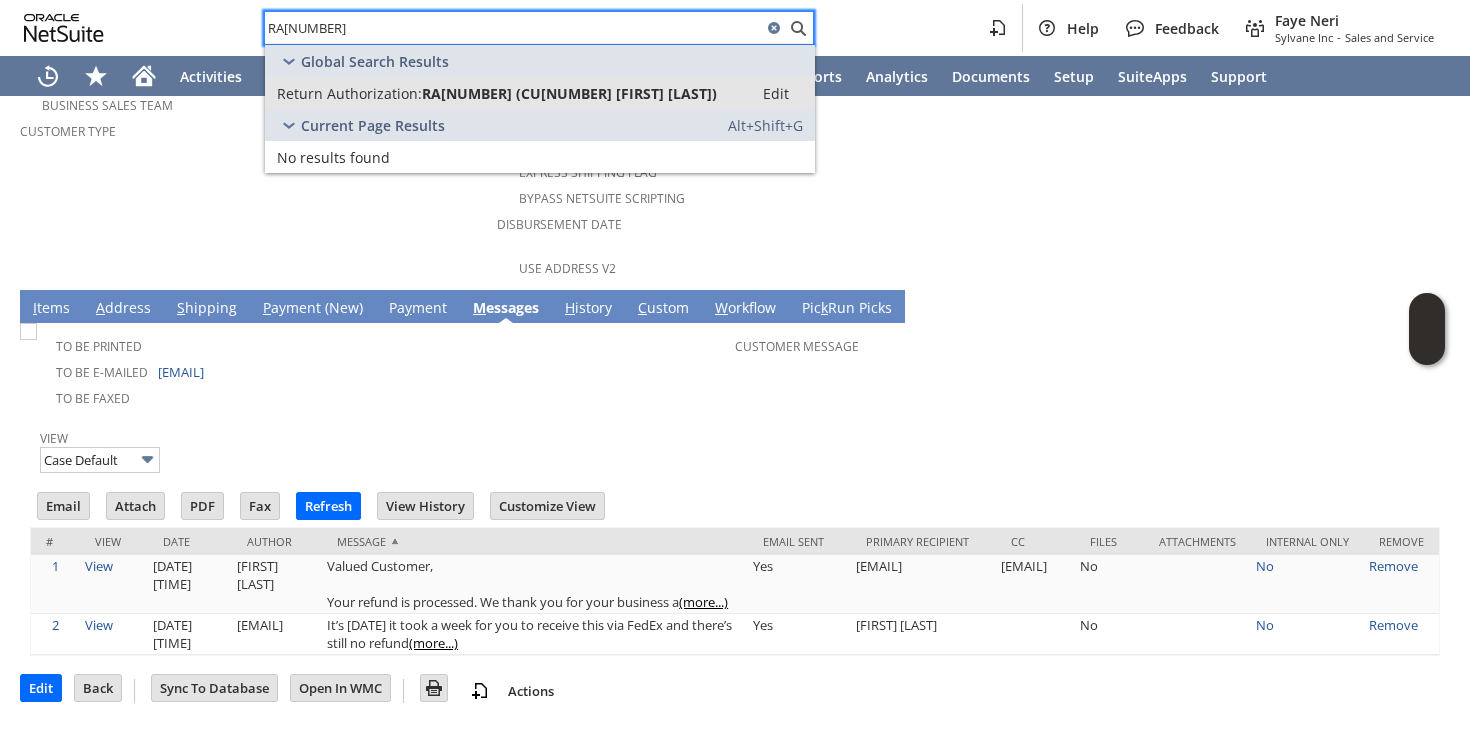type on "RA88790" 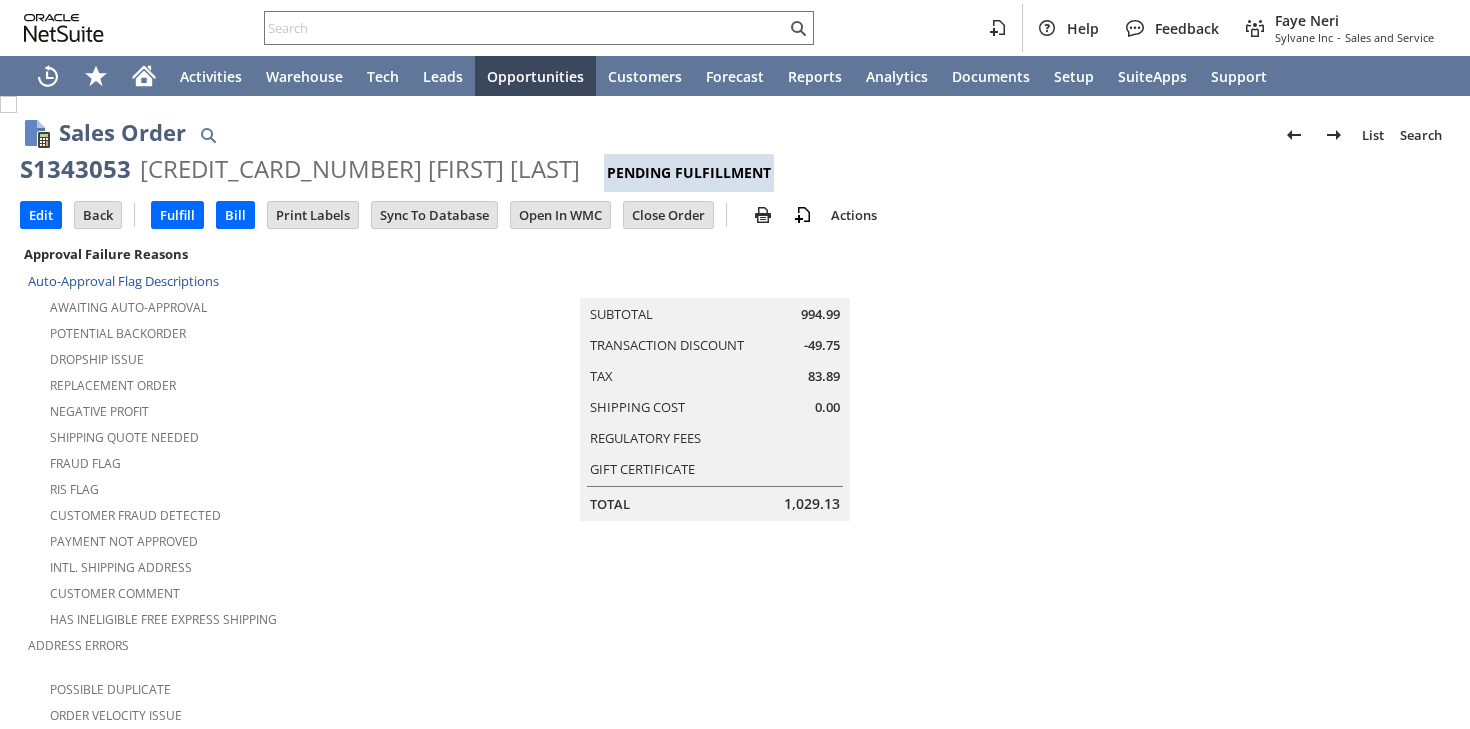 scroll, scrollTop: 0, scrollLeft: 0, axis: both 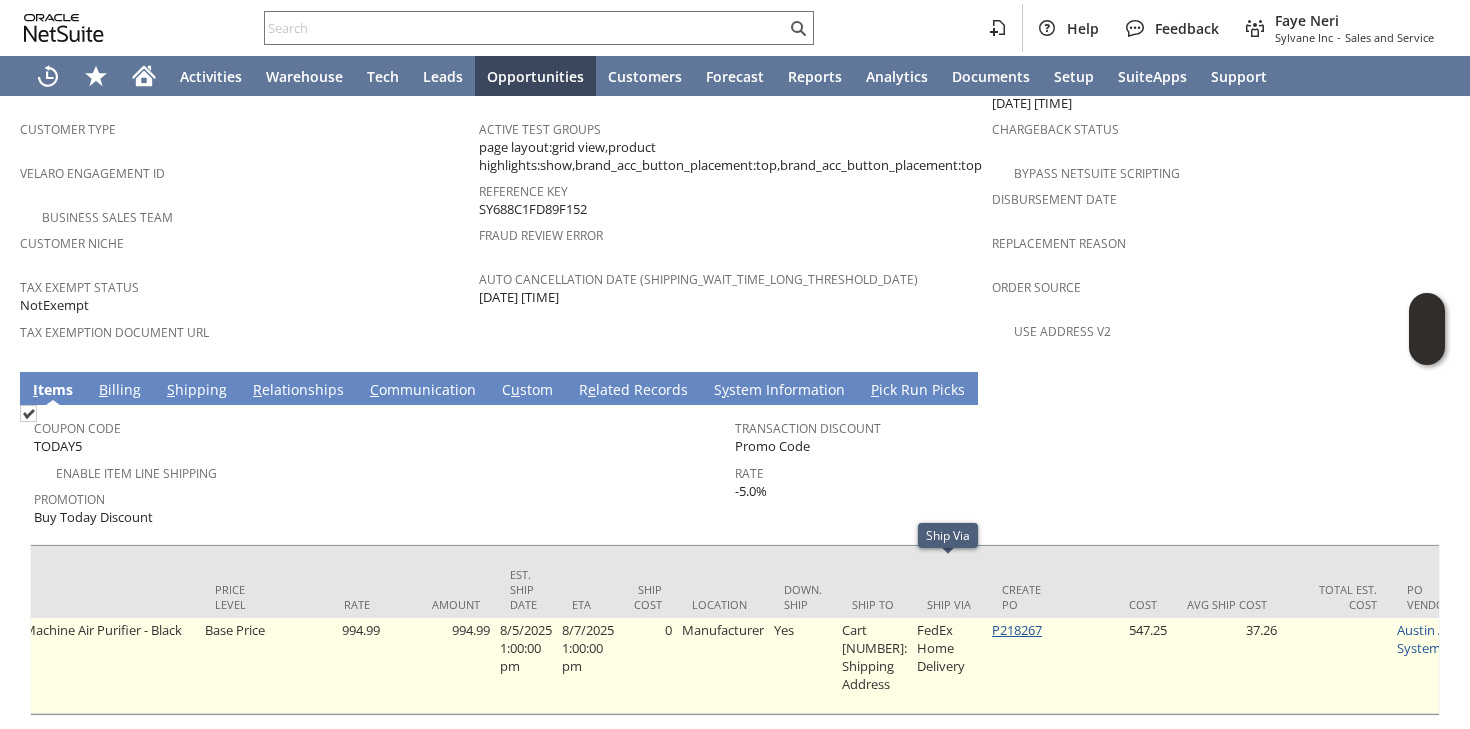 click on "P218267" at bounding box center (1017, 630) 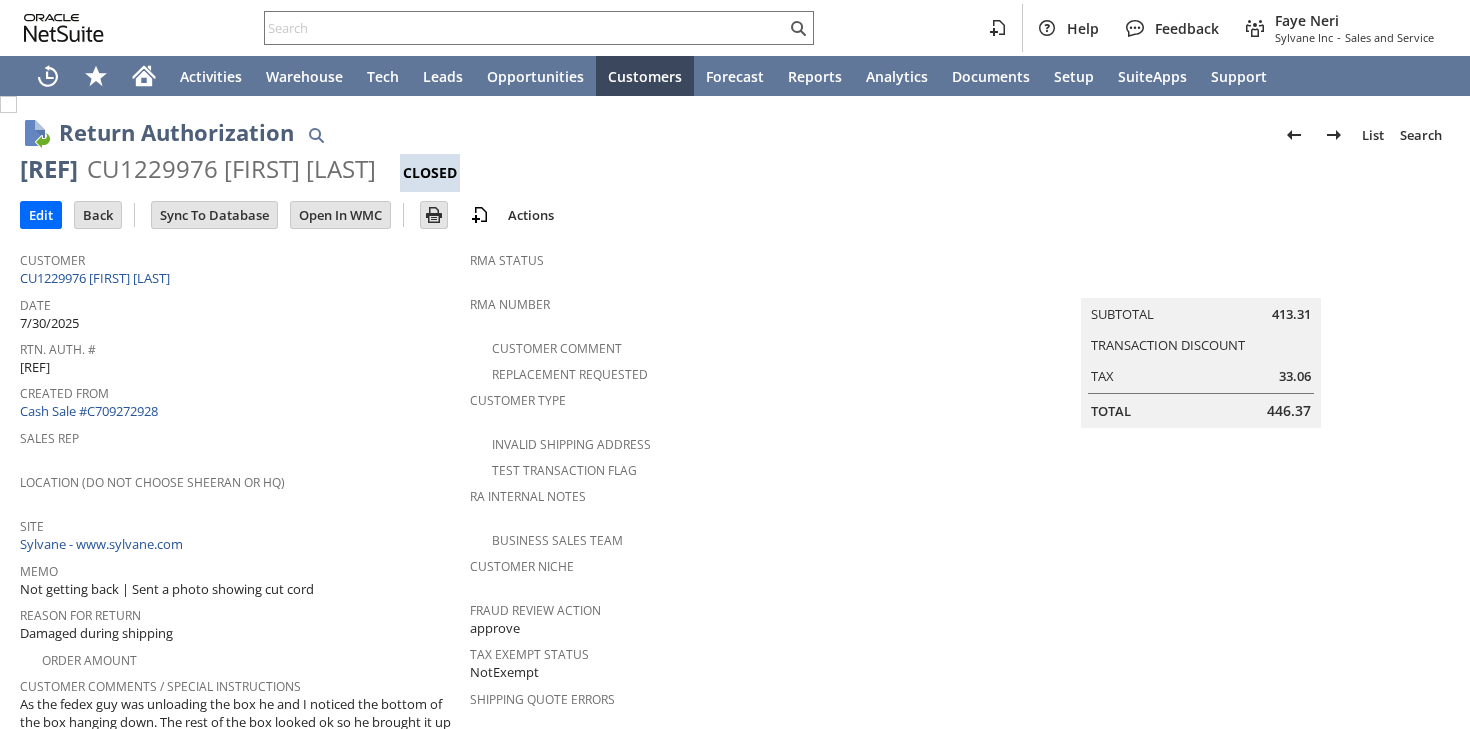 scroll, scrollTop: 0, scrollLeft: 0, axis: both 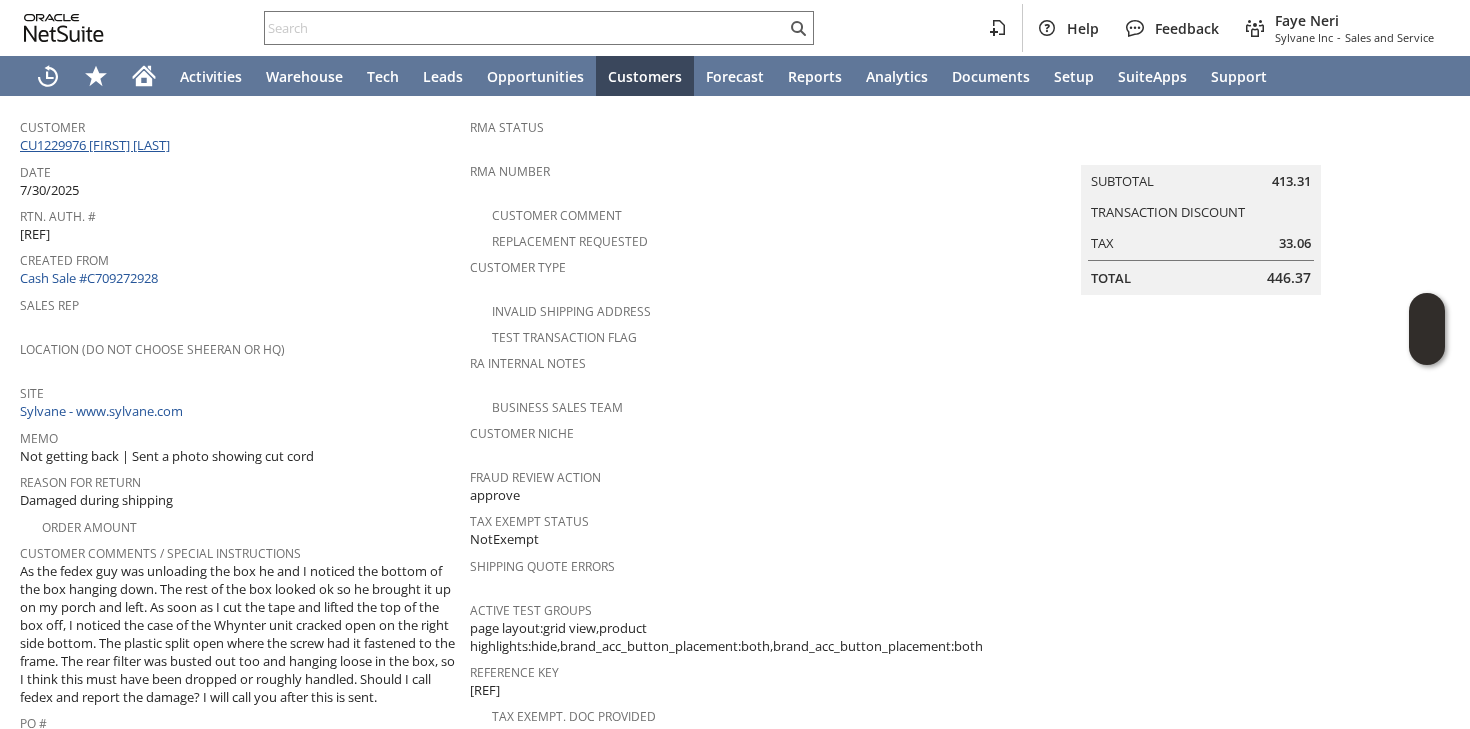click on "CU1229976 [FIRST] [LAST]" at bounding box center (97, 145) 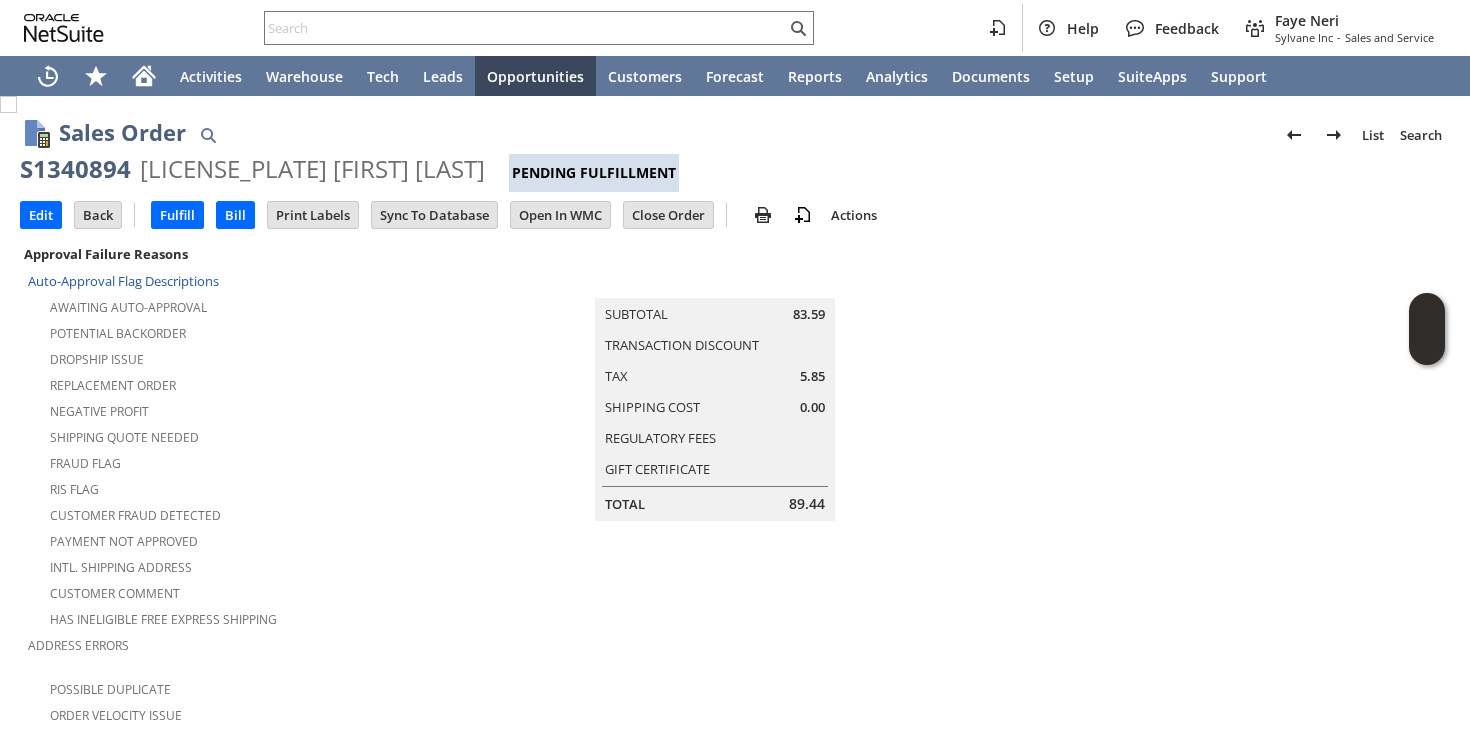 scroll, scrollTop: 0, scrollLeft: 0, axis: both 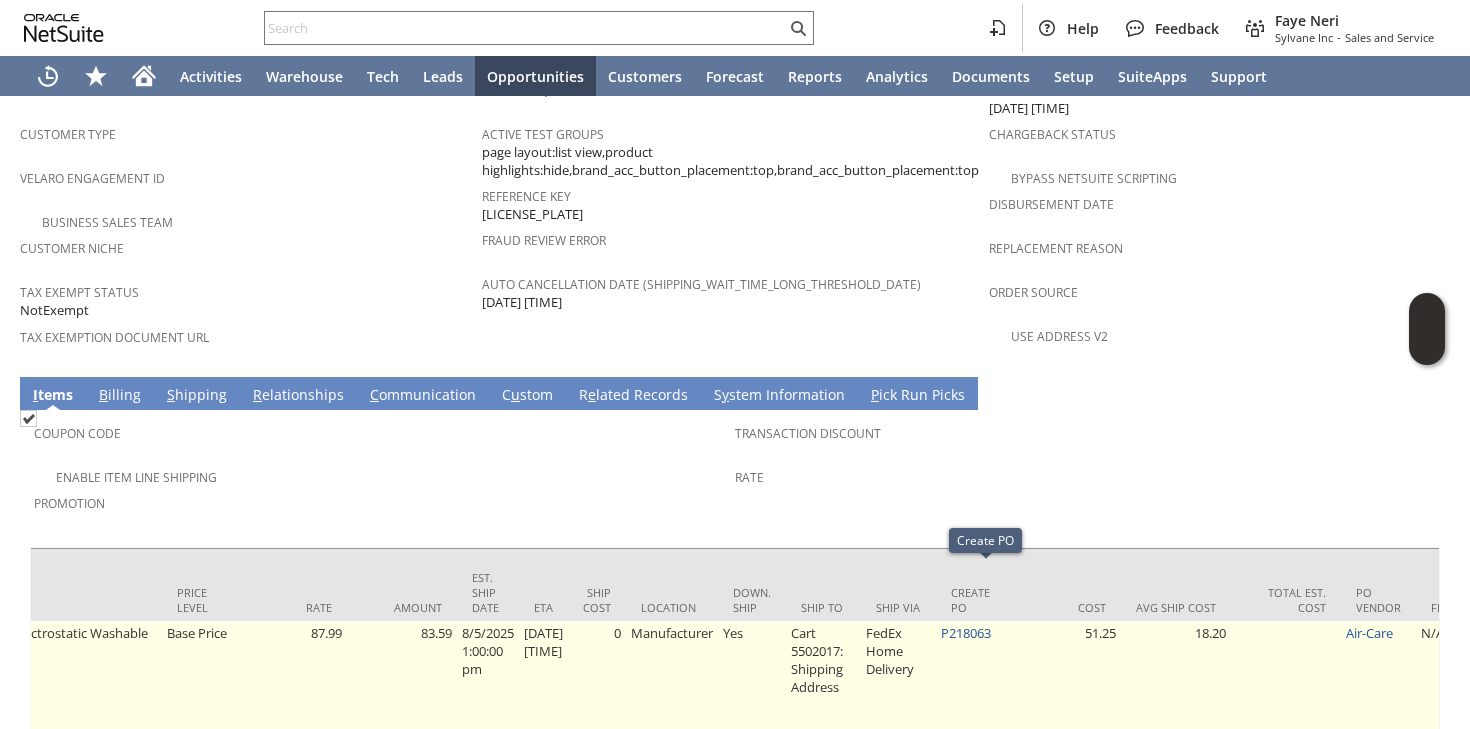 click on "P218063" at bounding box center [973, 696] 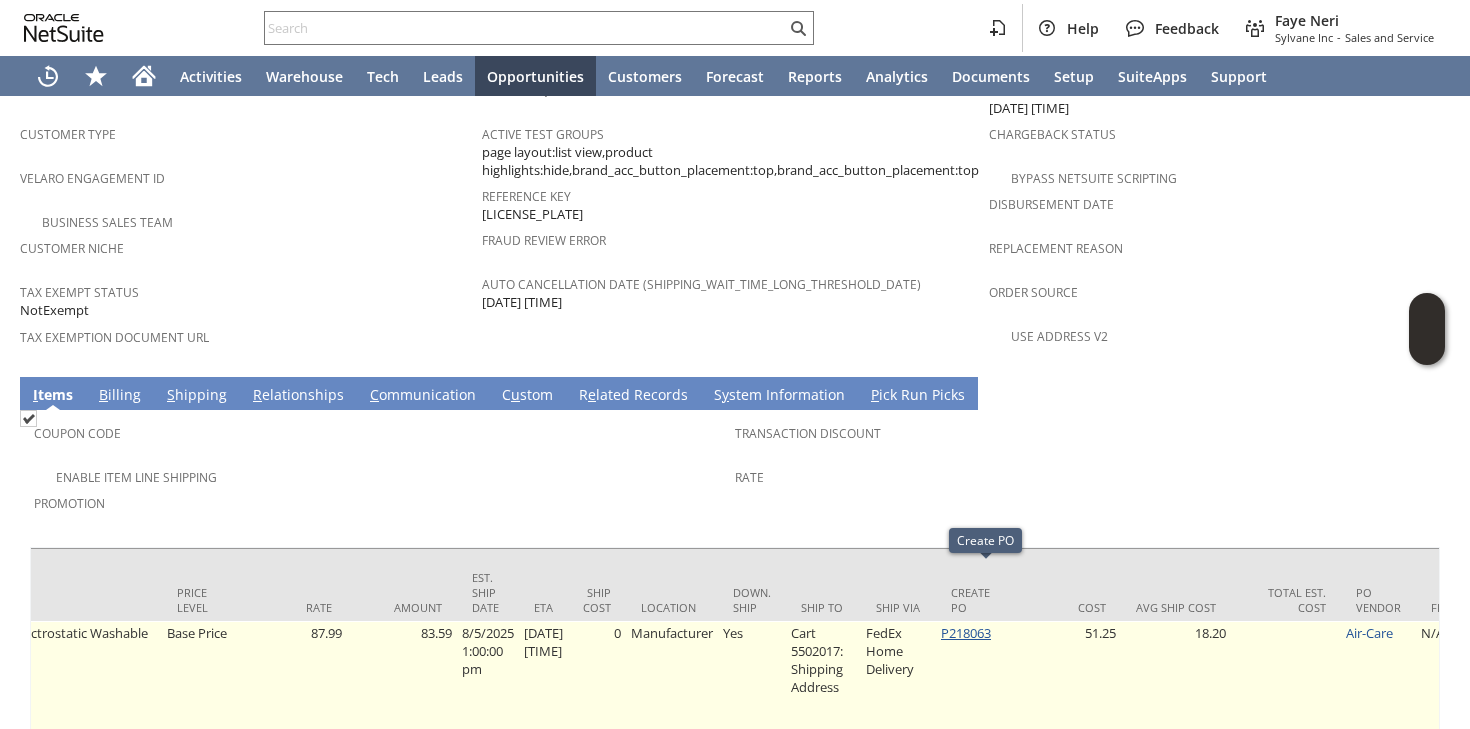 click on "P218063" at bounding box center (966, 633) 